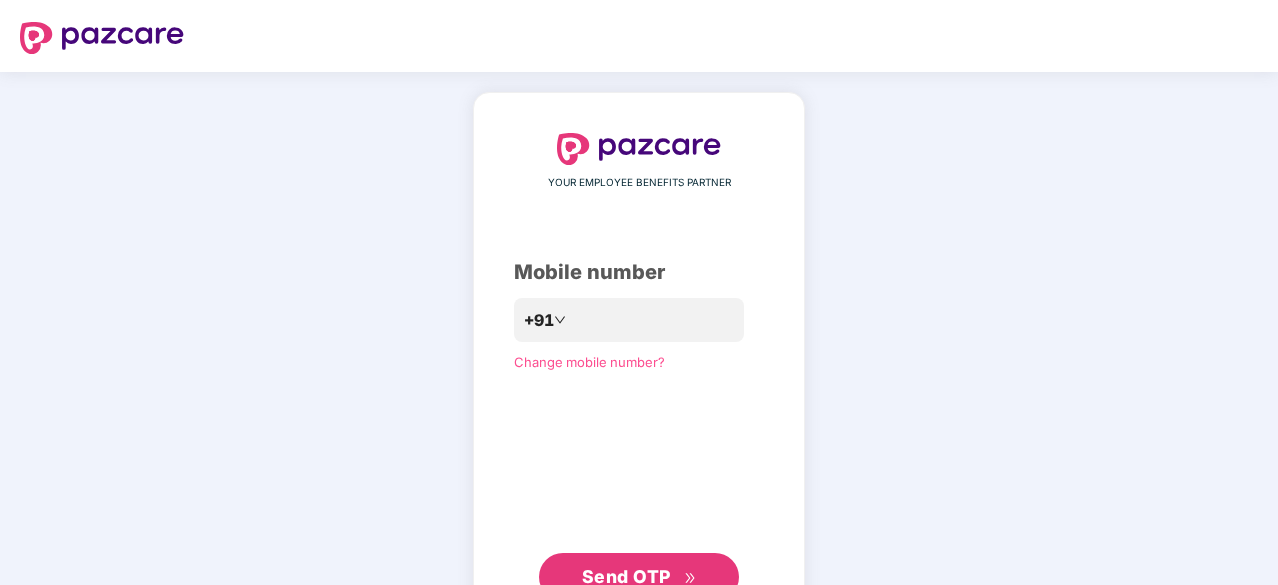 scroll, scrollTop: 0, scrollLeft: 0, axis: both 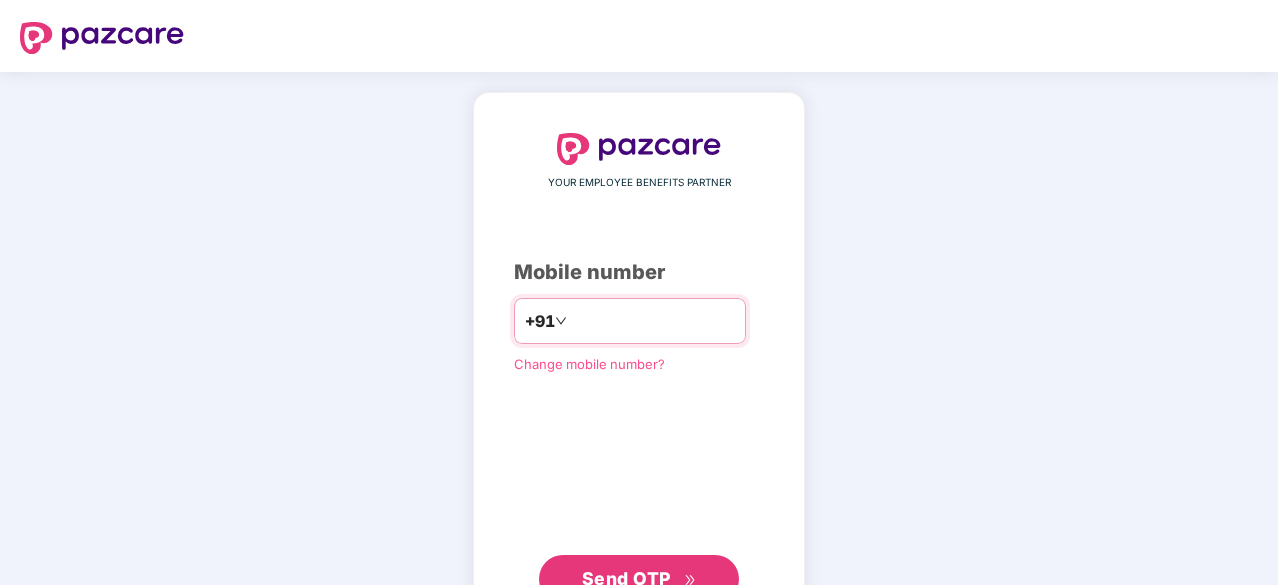 click at bounding box center [653, 321] 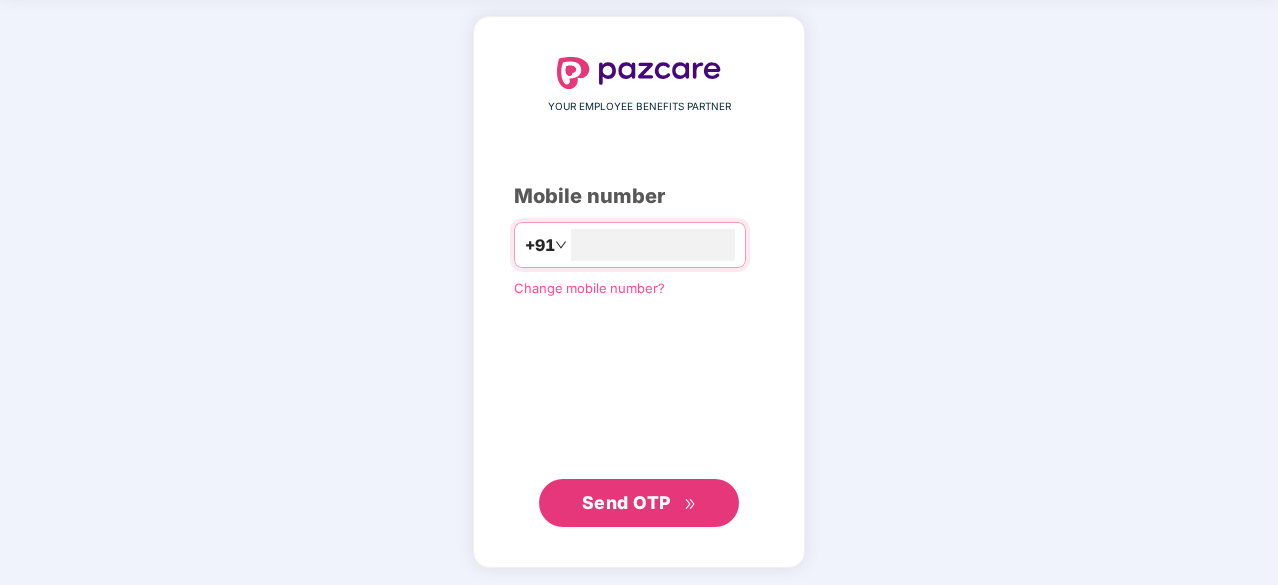 scroll, scrollTop: 75, scrollLeft: 0, axis: vertical 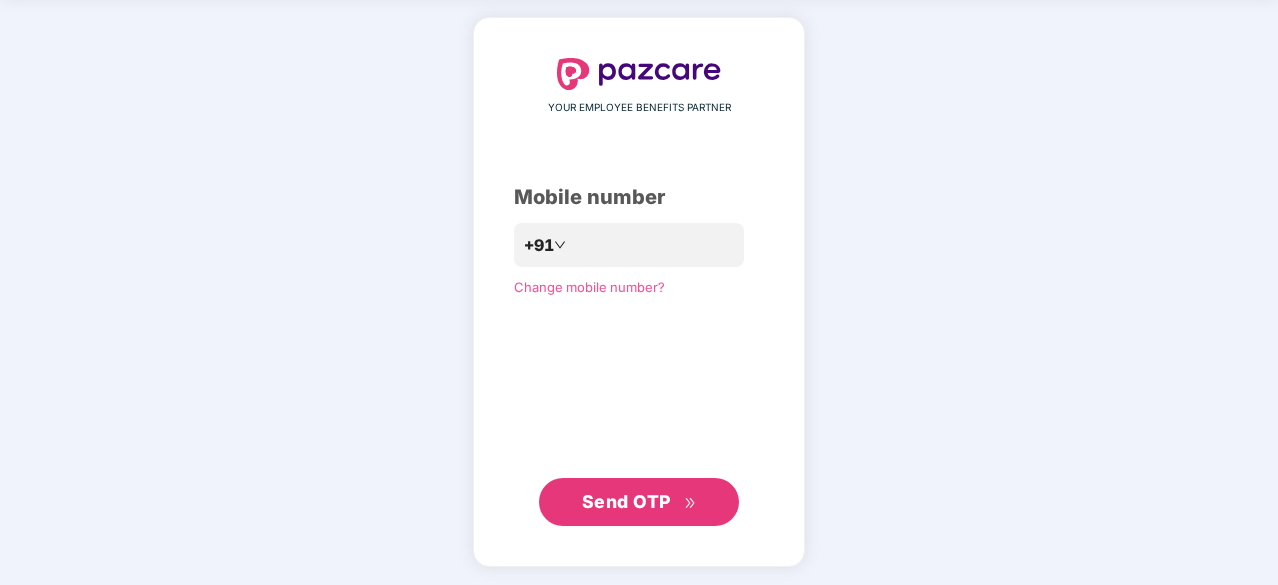 click on "Send OTP" at bounding box center [639, 502] 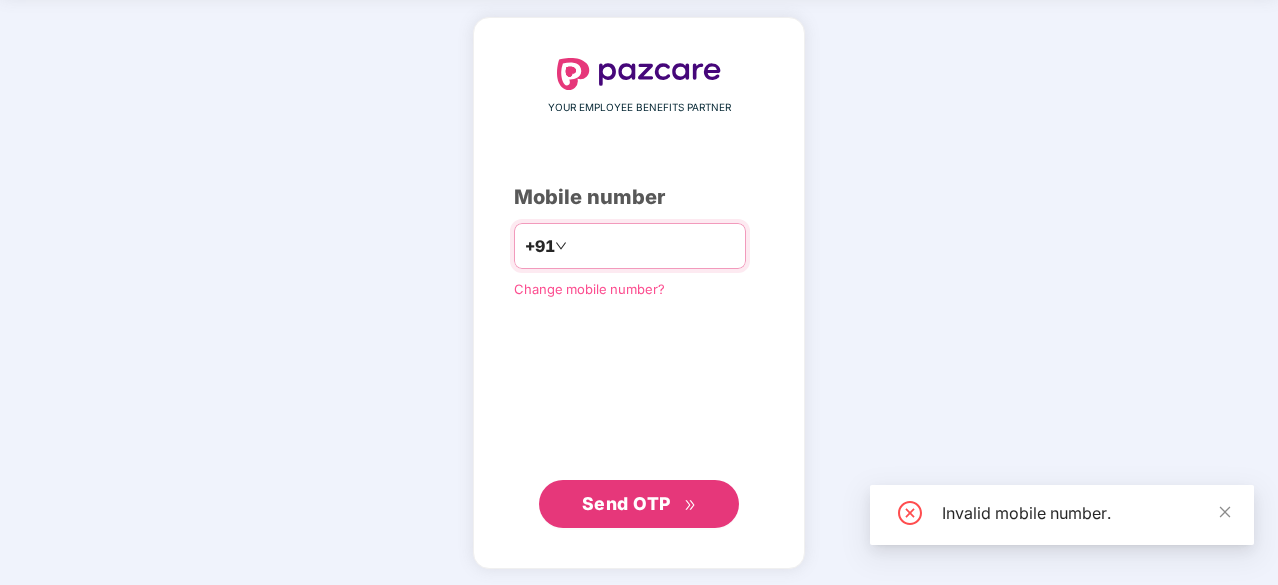 click on "*********" at bounding box center (653, 246) 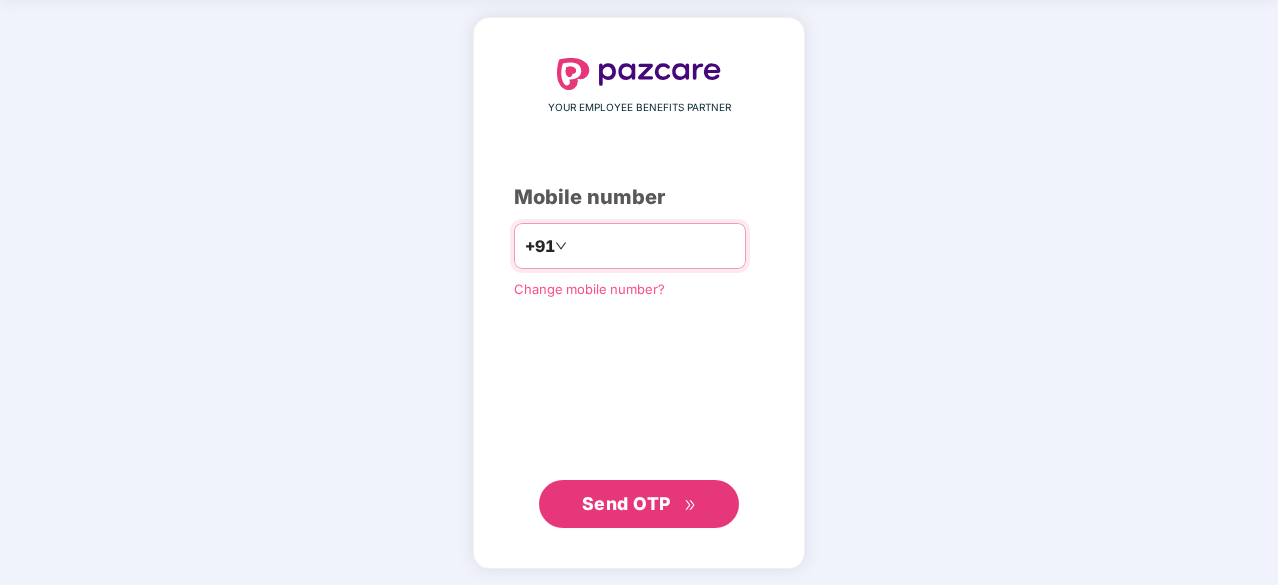 type on "**********" 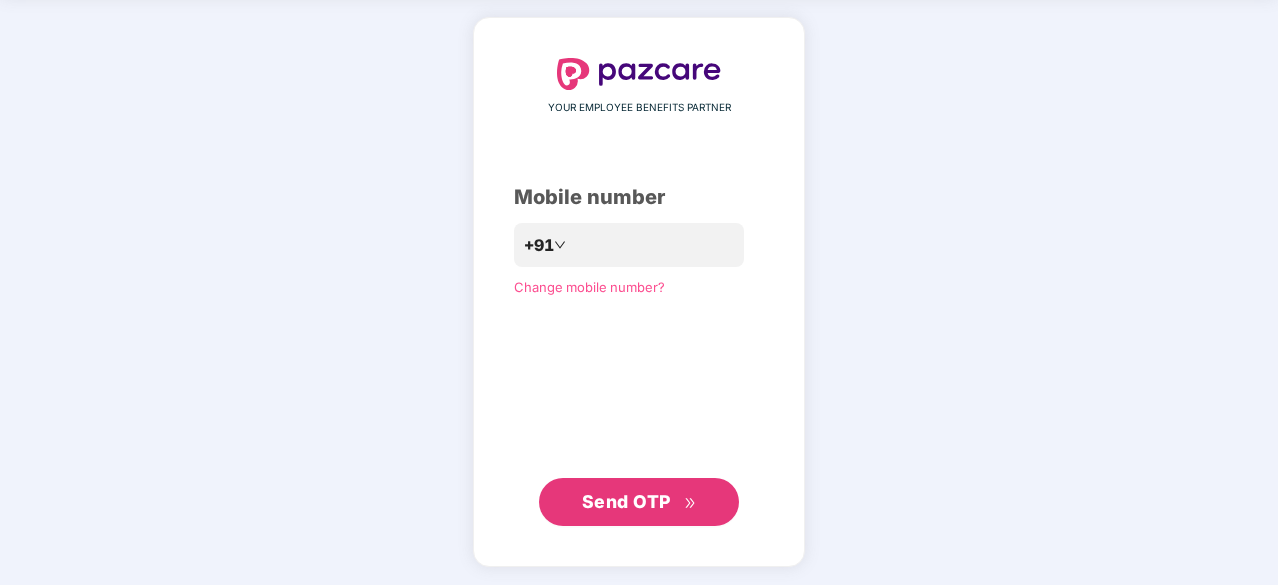 click on "Send OTP" at bounding box center (626, 501) 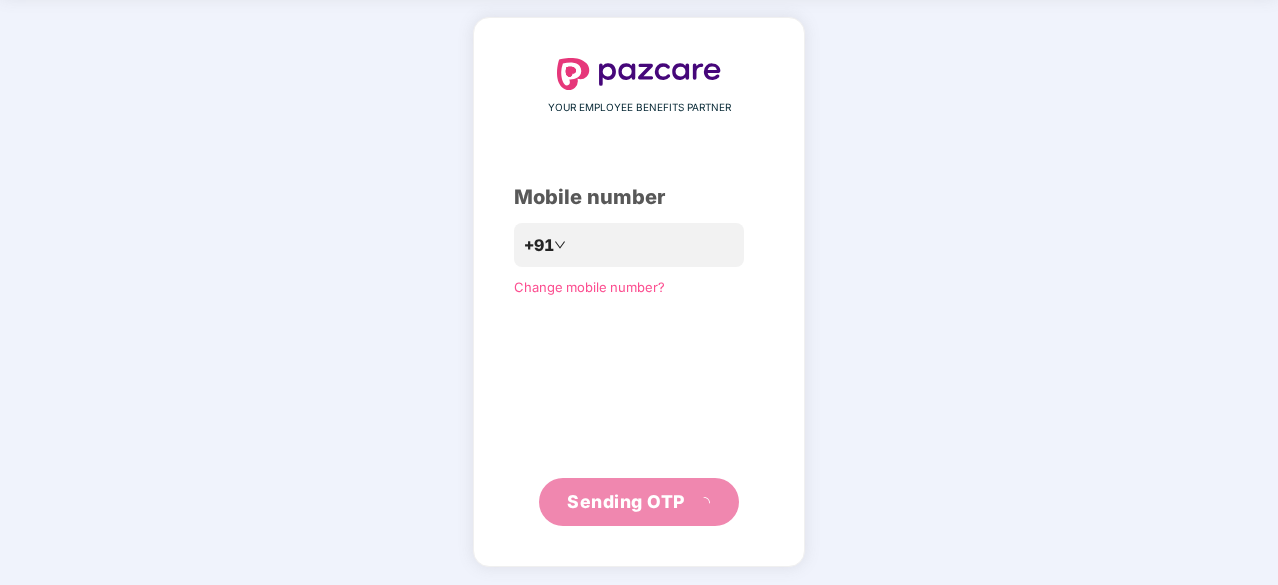 scroll, scrollTop: 66, scrollLeft: 0, axis: vertical 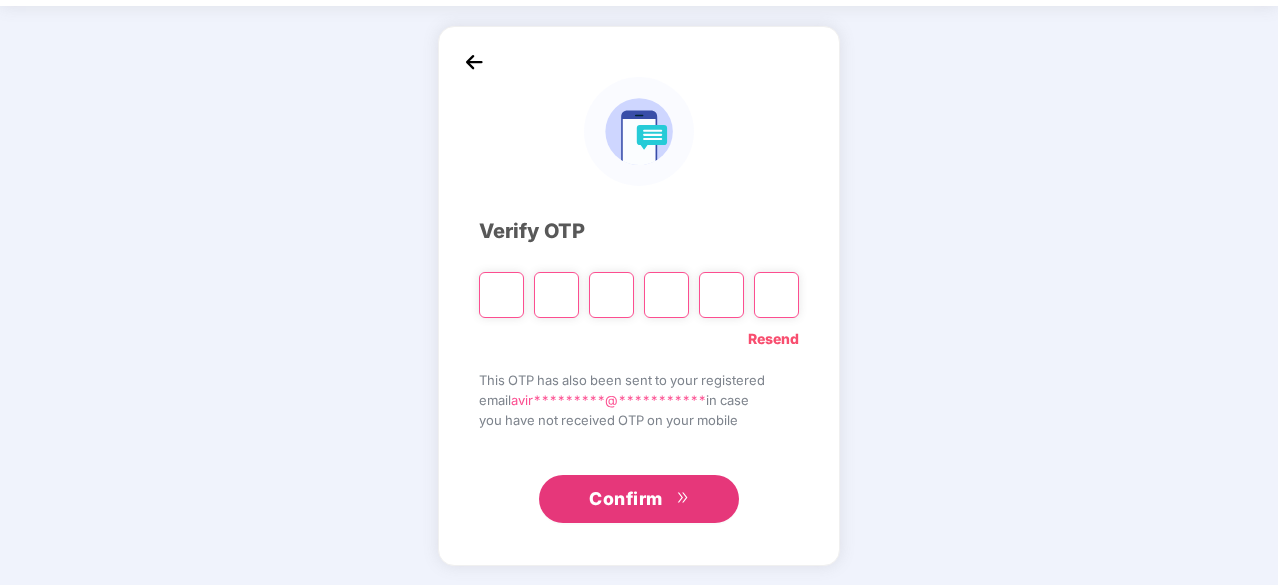 type on "*" 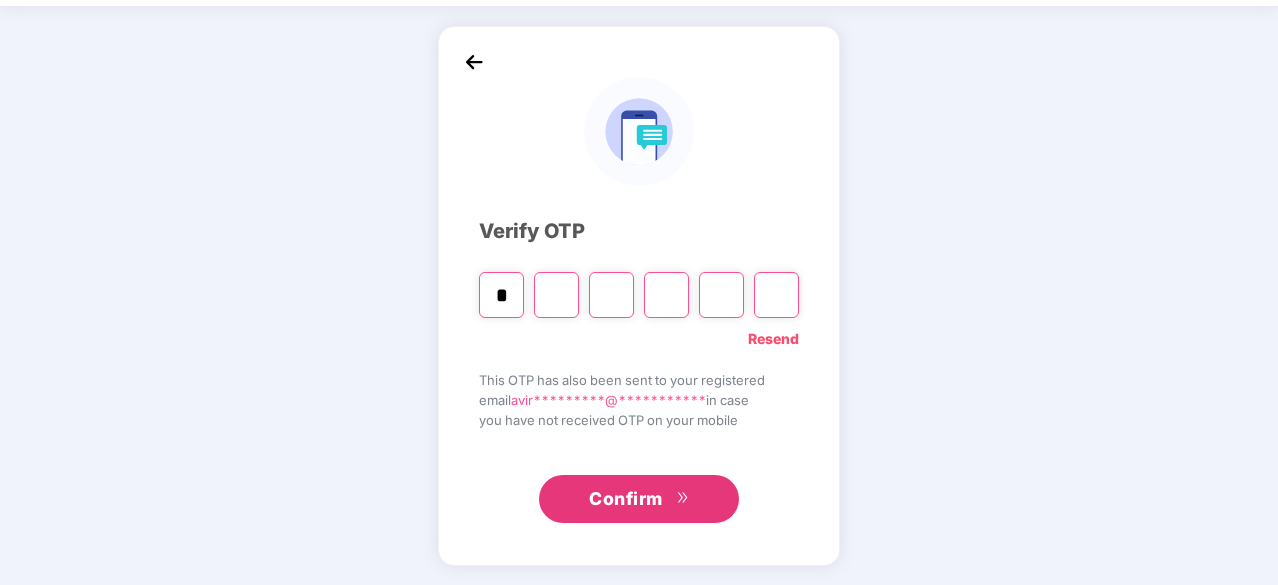 type on "*" 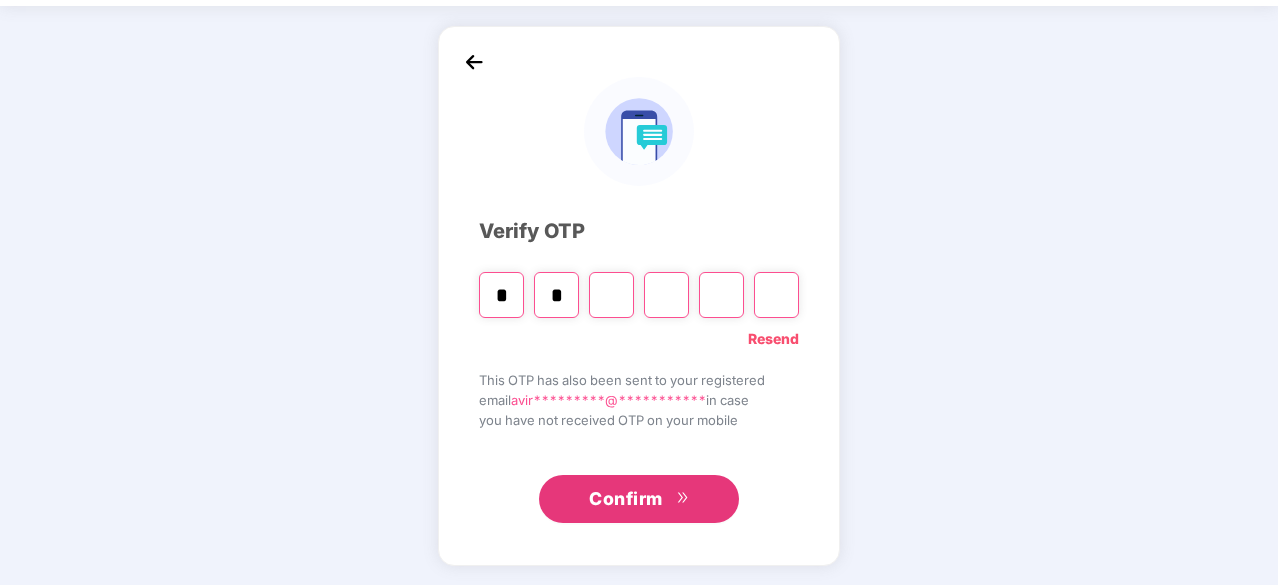 type on "*" 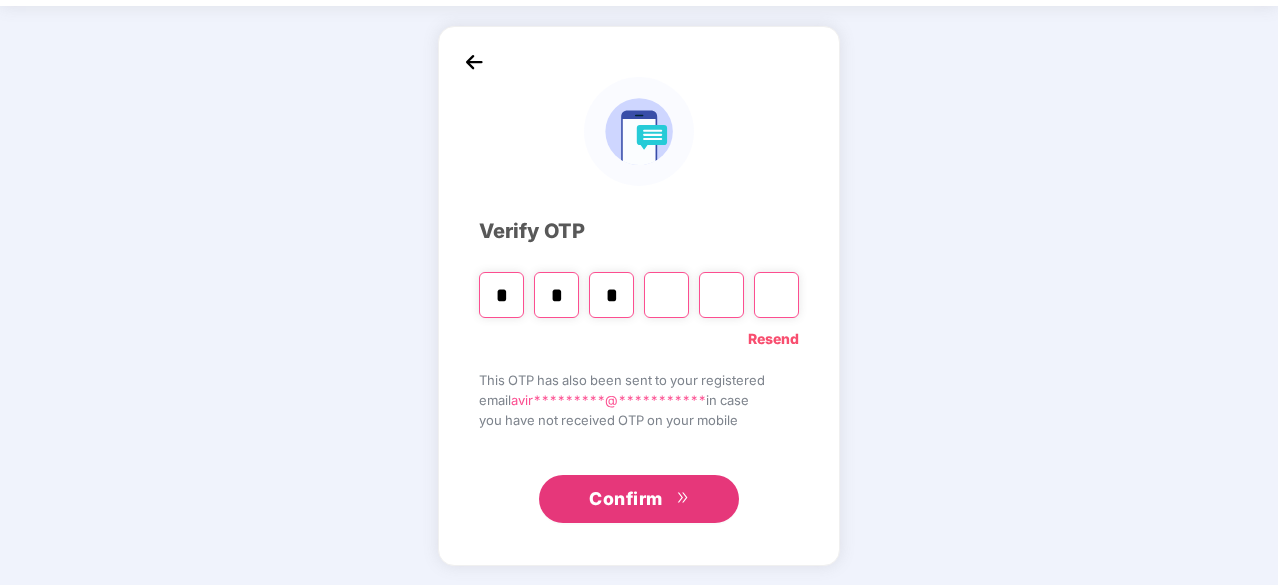 type on "*" 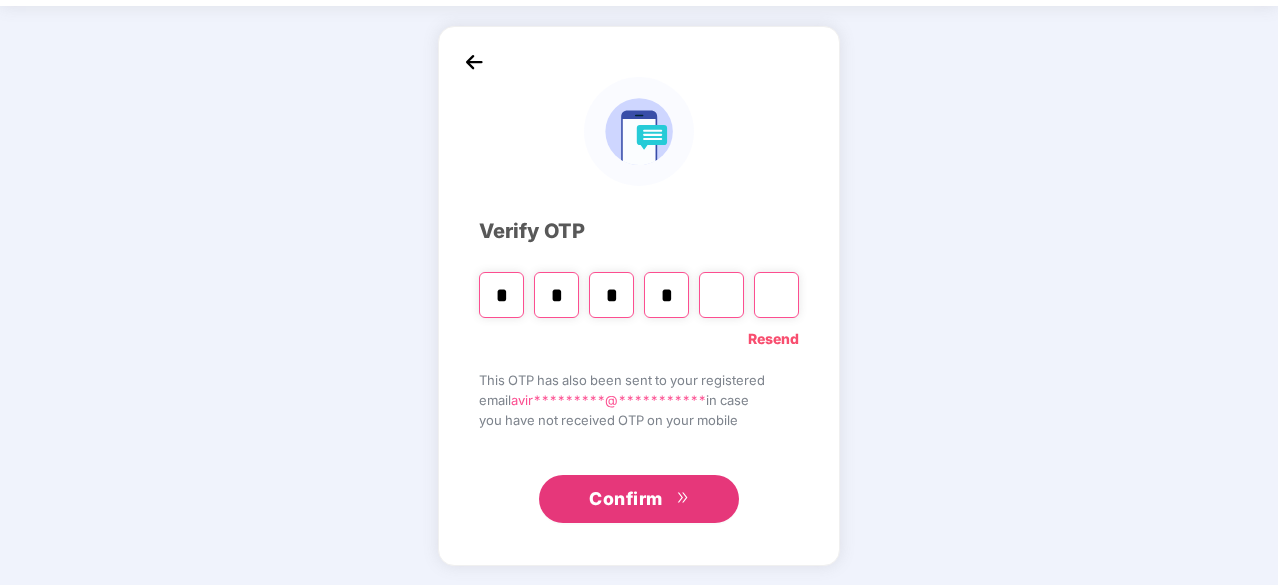 type on "*" 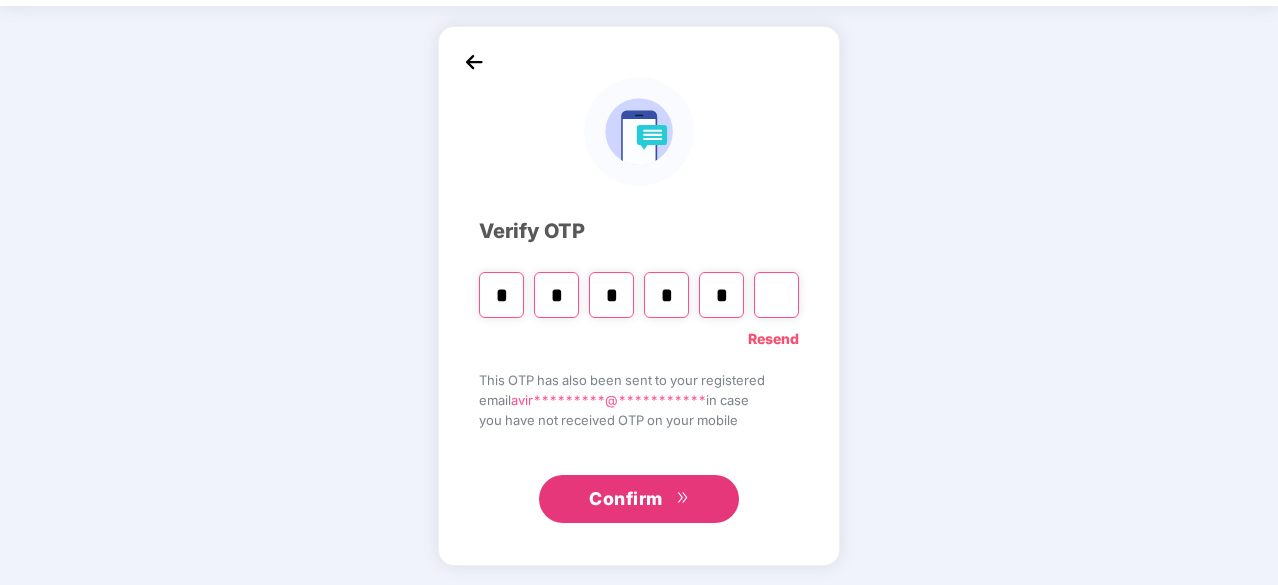 type on "*" 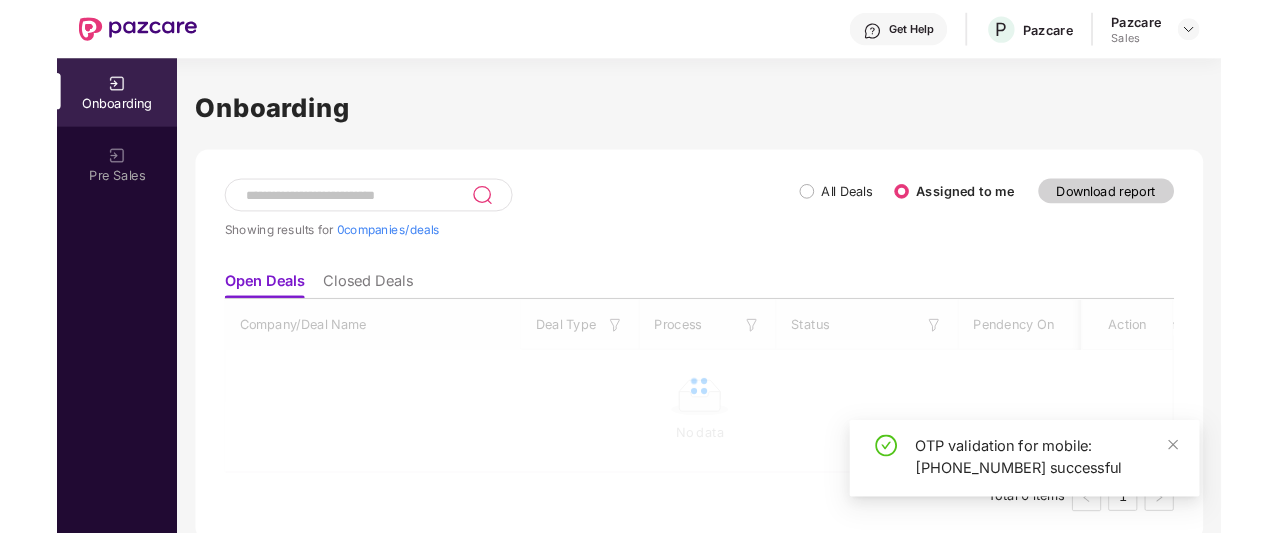 scroll, scrollTop: 0, scrollLeft: 0, axis: both 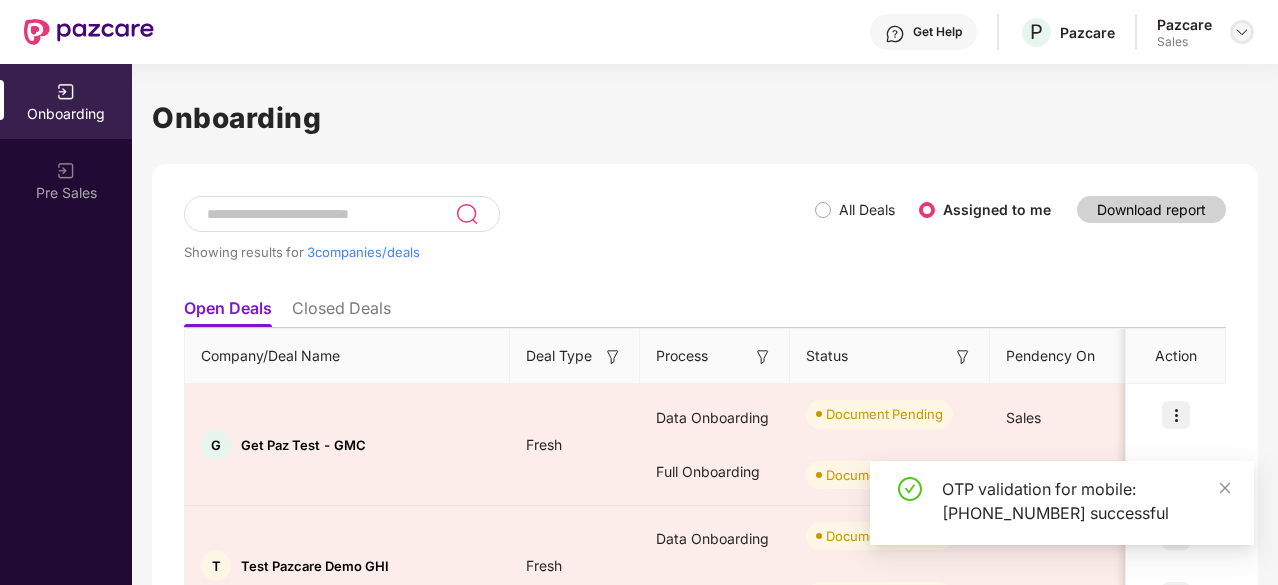 click at bounding box center [1242, 32] 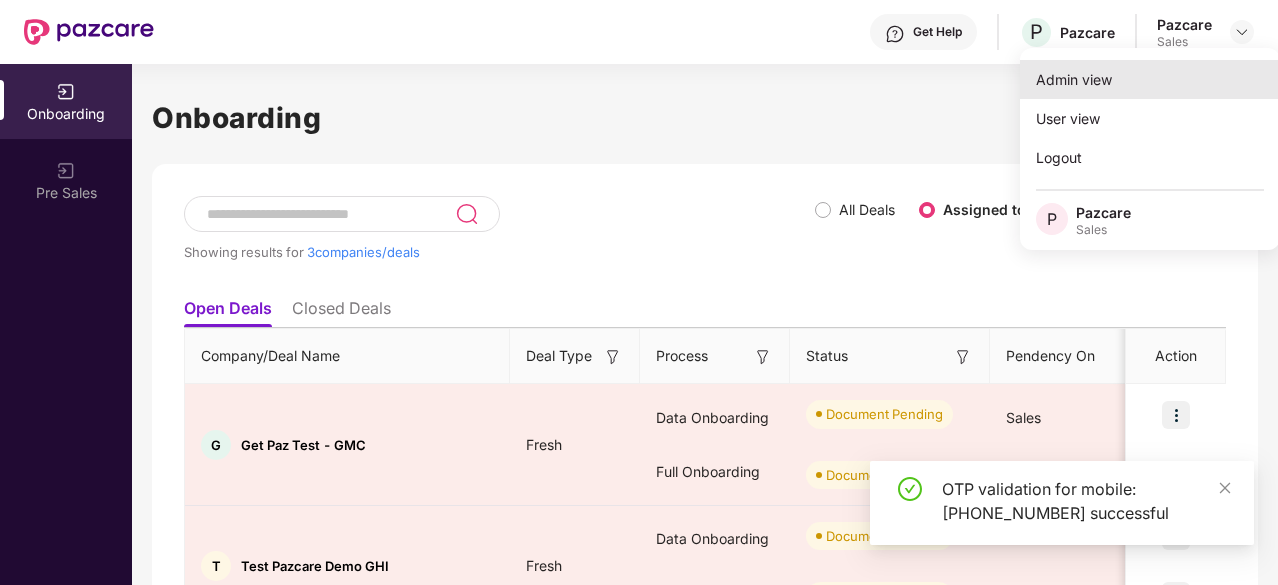click on "Admin view" at bounding box center [1150, 79] 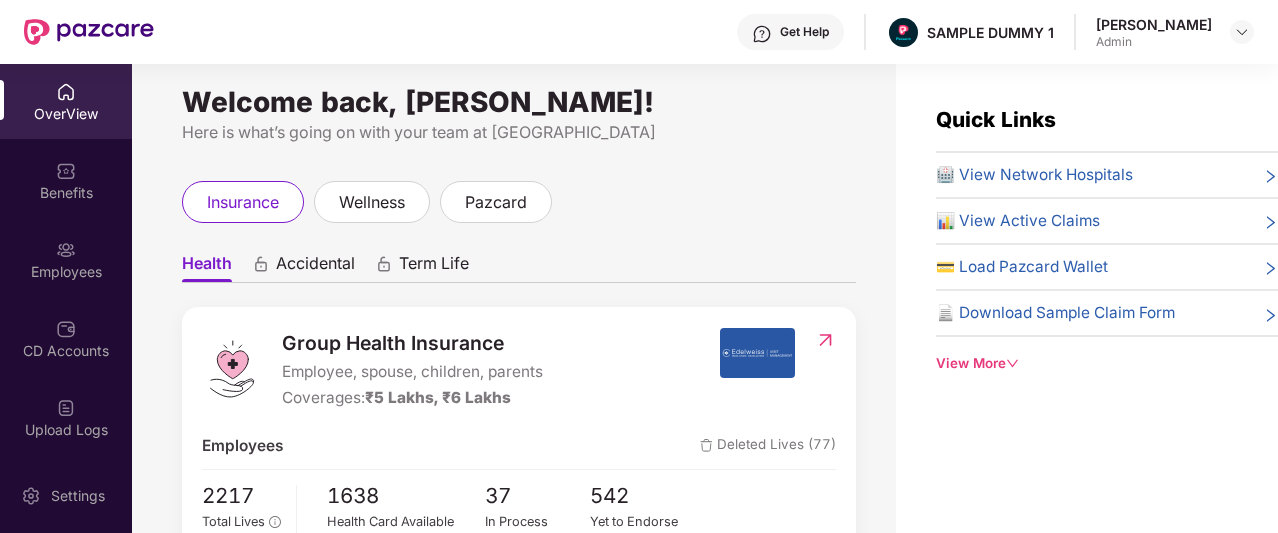 scroll, scrollTop: 76, scrollLeft: 0, axis: vertical 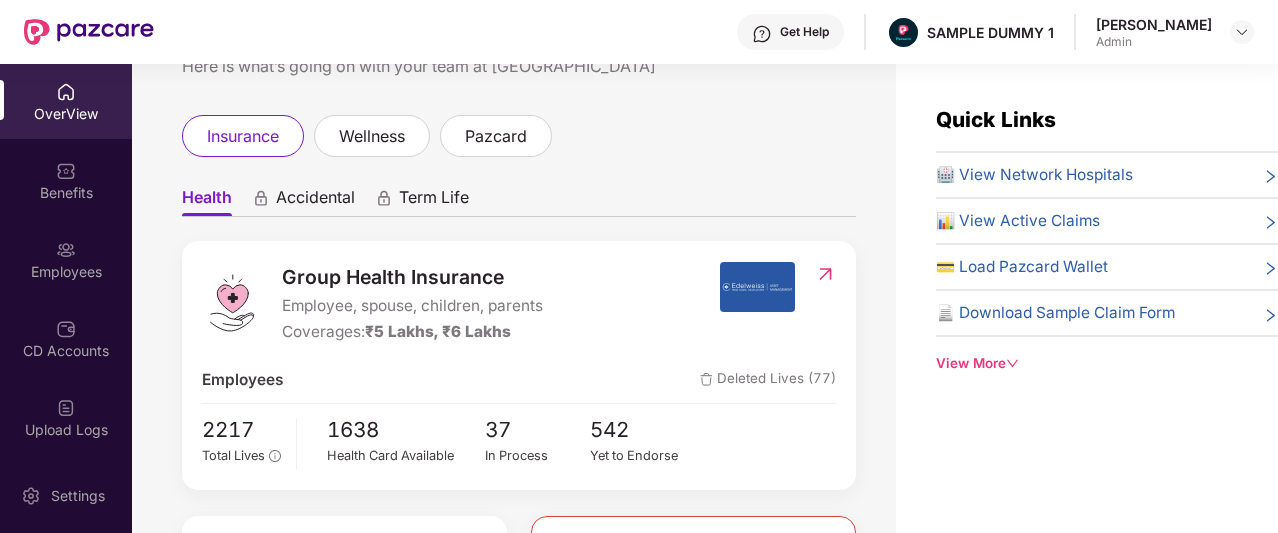 click on "Group Health Insurance" at bounding box center [412, 277] 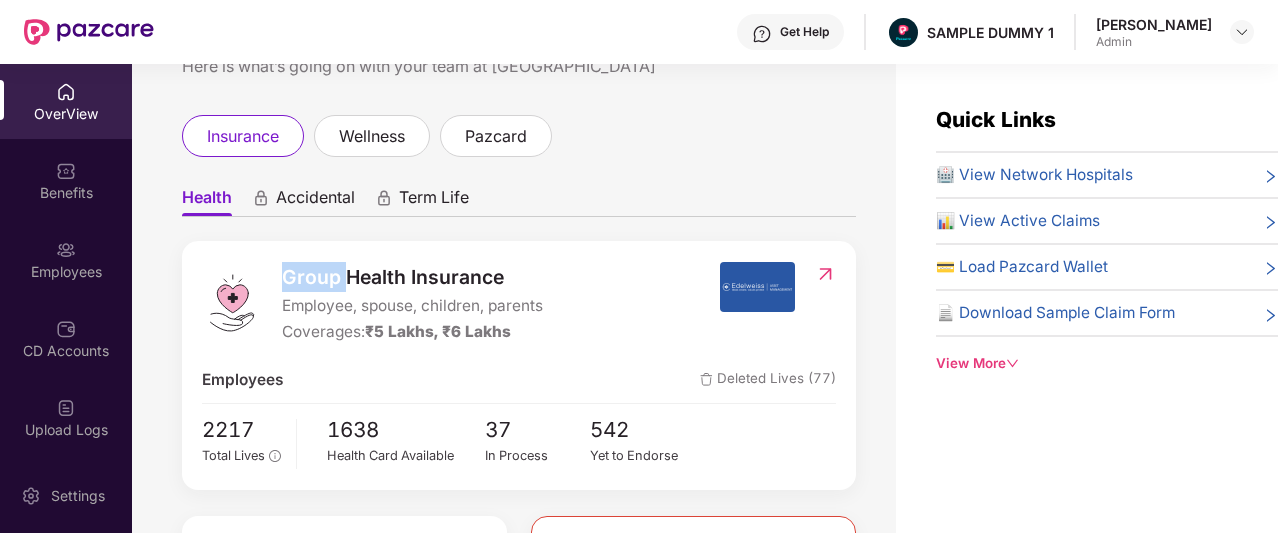 click on "Group Health Insurance" at bounding box center [412, 277] 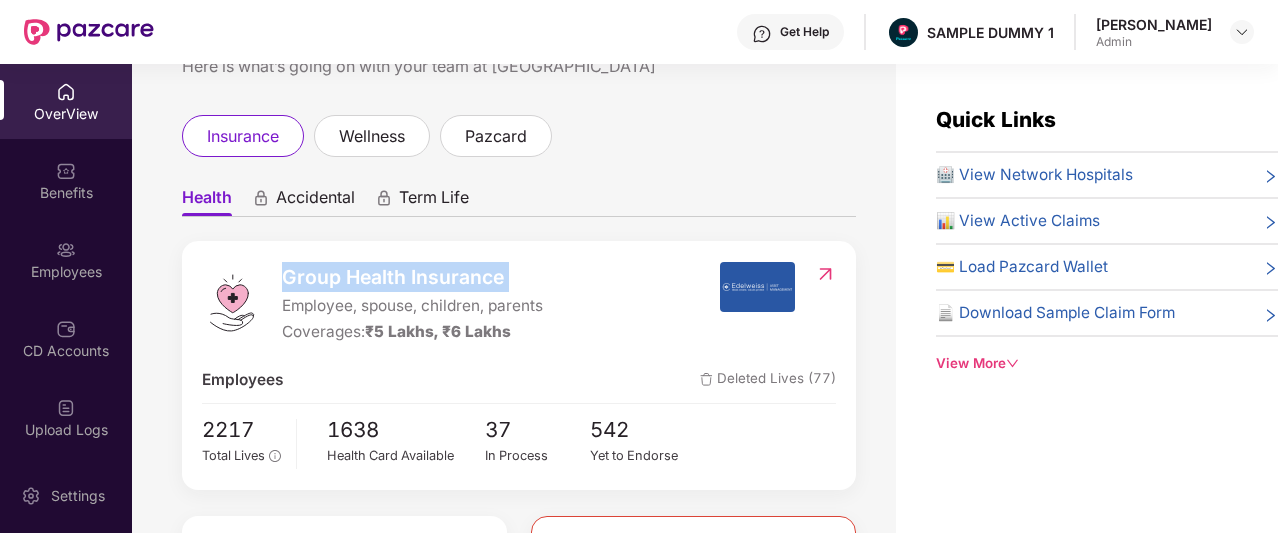 click on "Group Health Insurance" at bounding box center (412, 277) 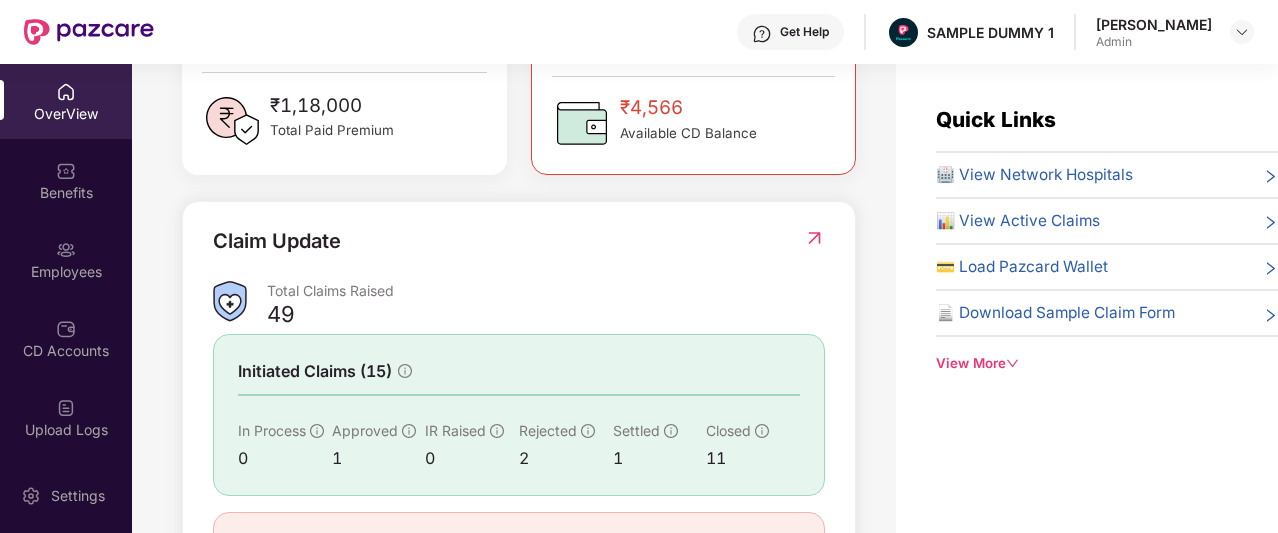 scroll, scrollTop: 593, scrollLeft: 0, axis: vertical 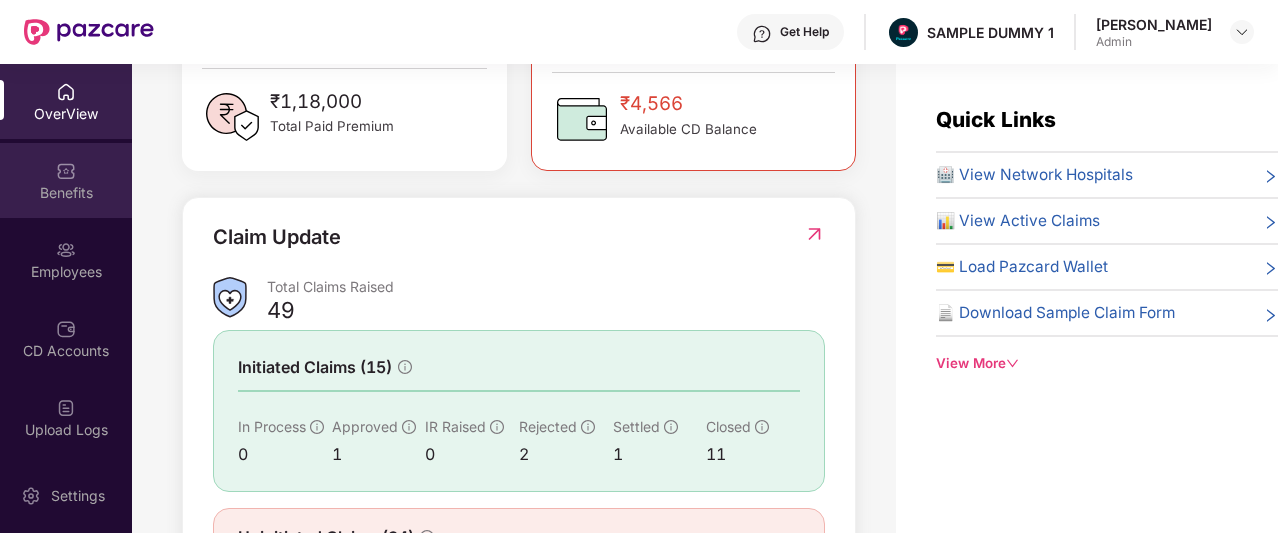 click at bounding box center [66, 171] 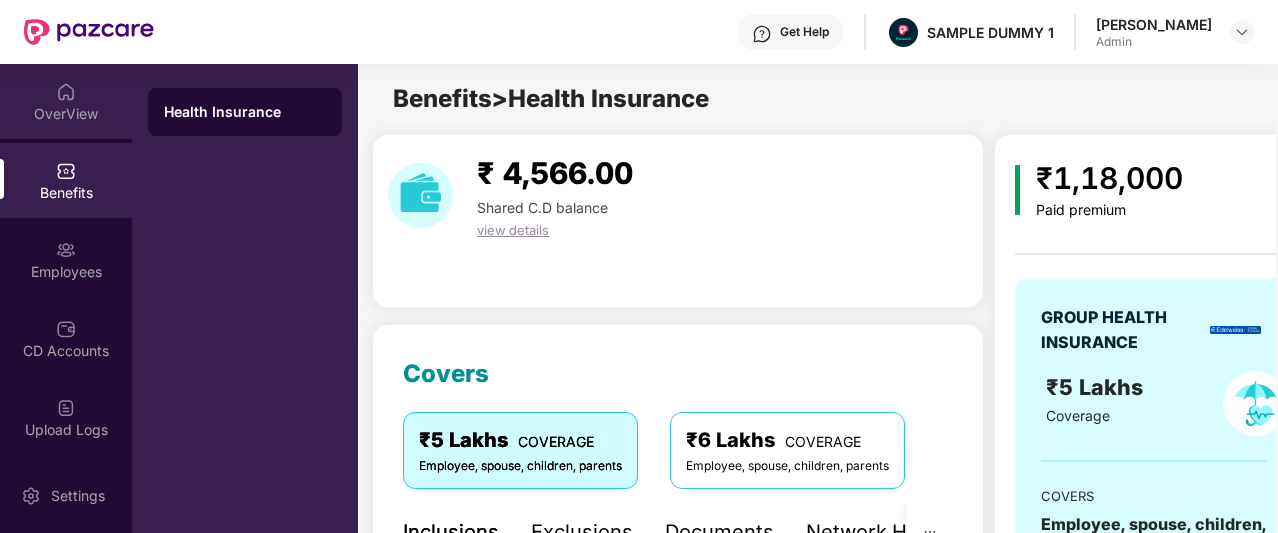 click on "OverView" at bounding box center [66, 101] 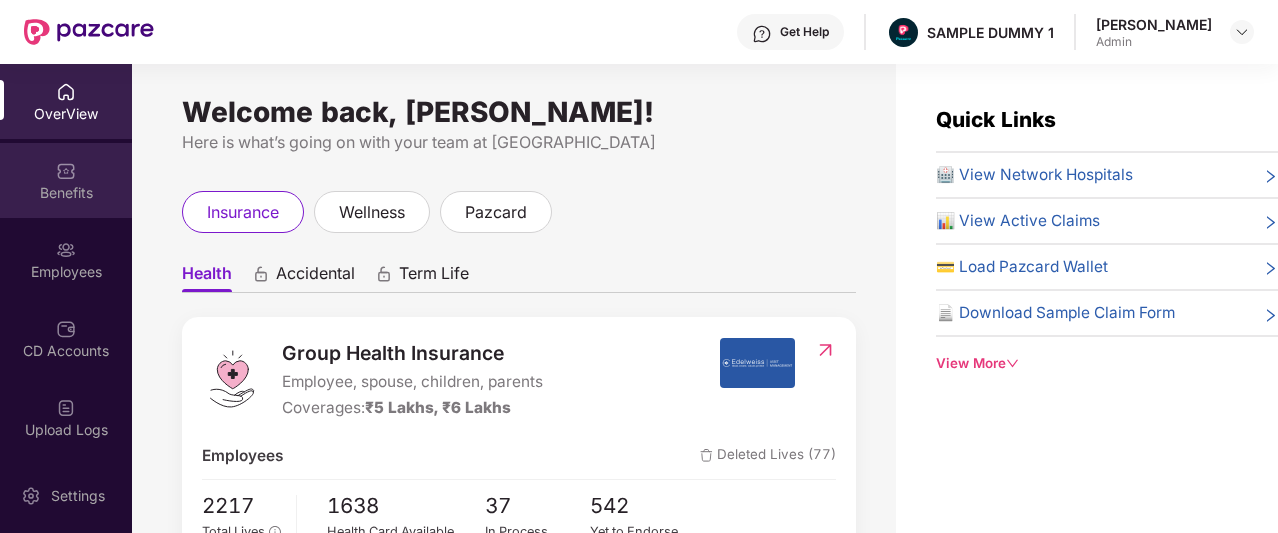 click on "Benefits" at bounding box center [66, 180] 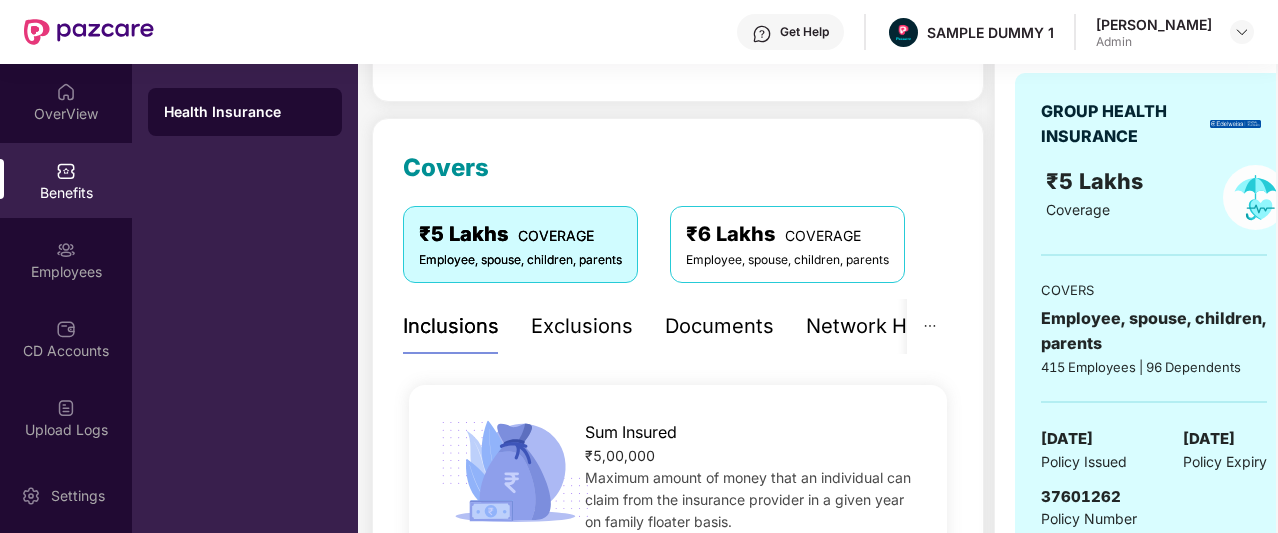 scroll, scrollTop: 243, scrollLeft: 0, axis: vertical 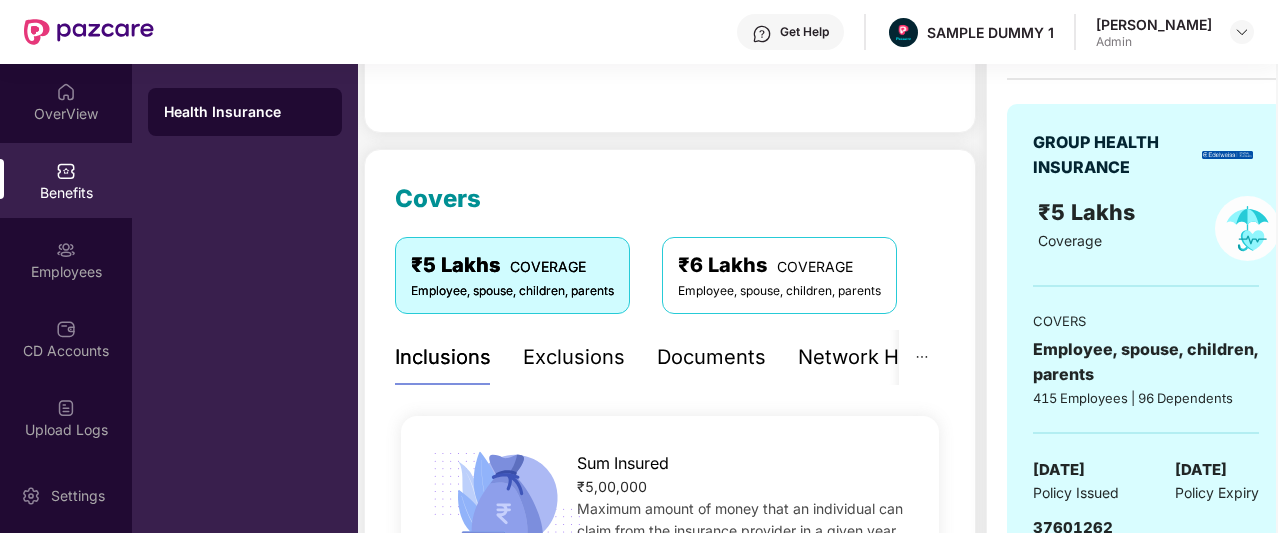 click on "Exclusions" at bounding box center (574, 357) 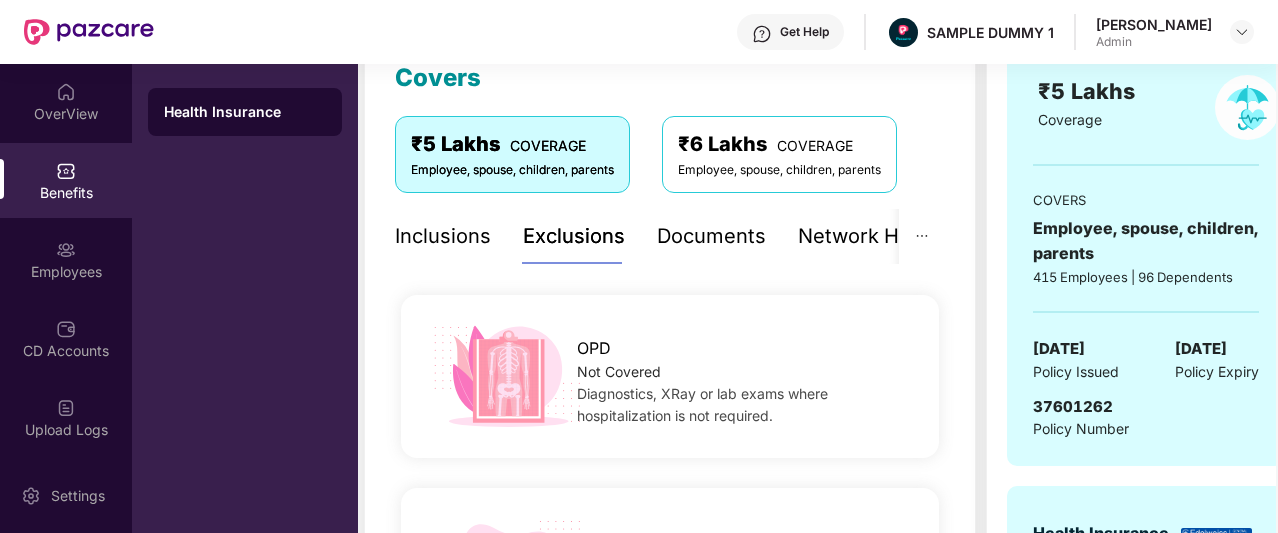 scroll, scrollTop: 295, scrollLeft: 0, axis: vertical 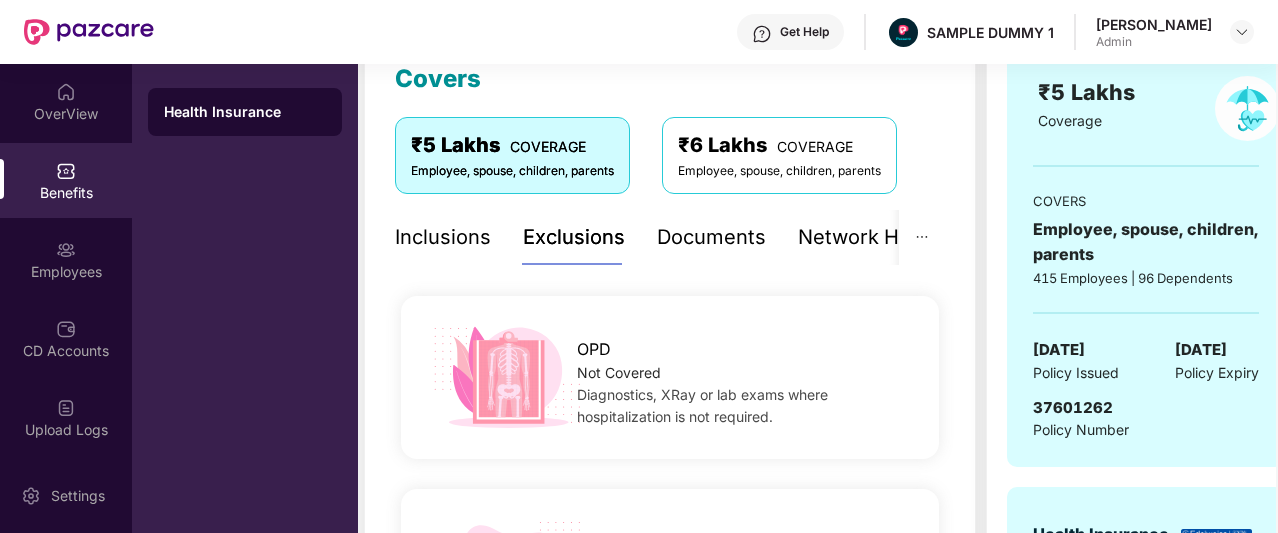 click on "Documents" at bounding box center (711, 237) 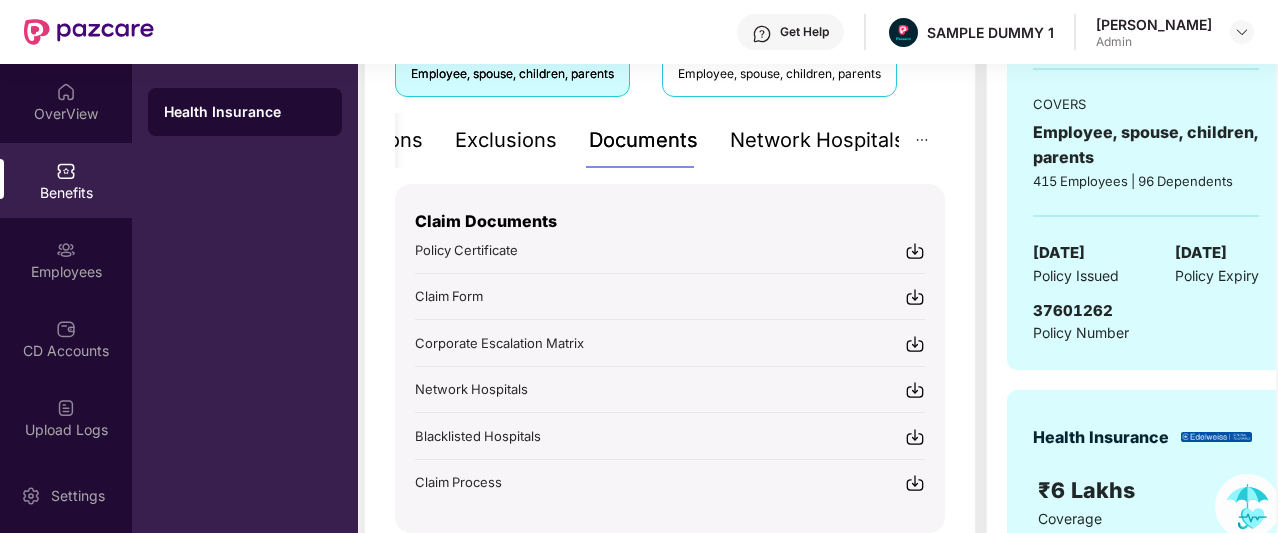 scroll, scrollTop: 387, scrollLeft: 0, axis: vertical 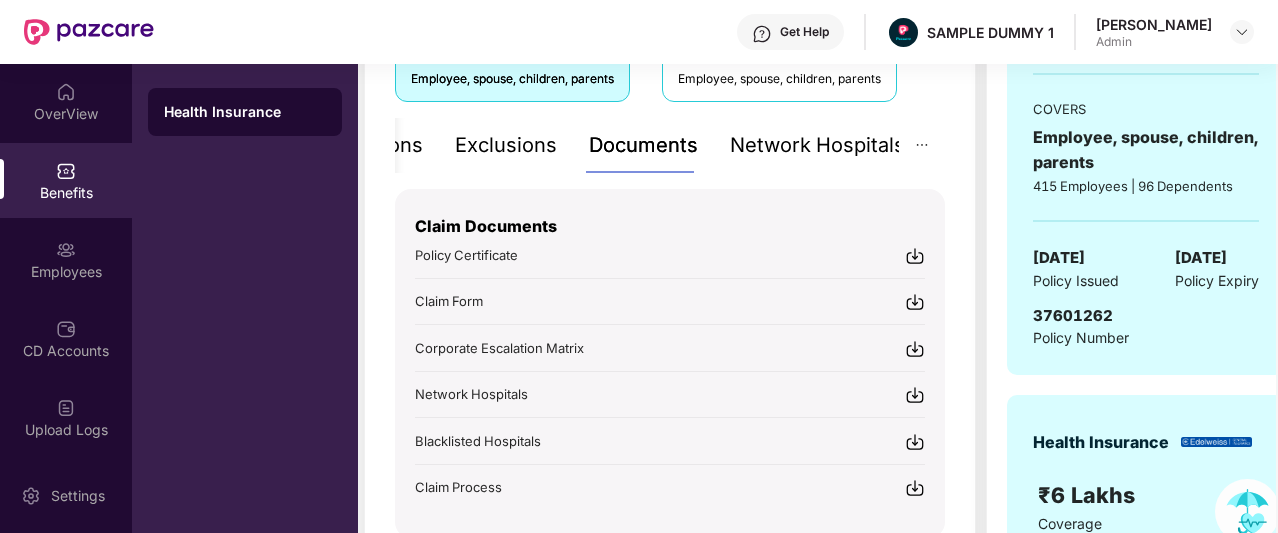 click on "Network Hospitals" at bounding box center [817, 145] 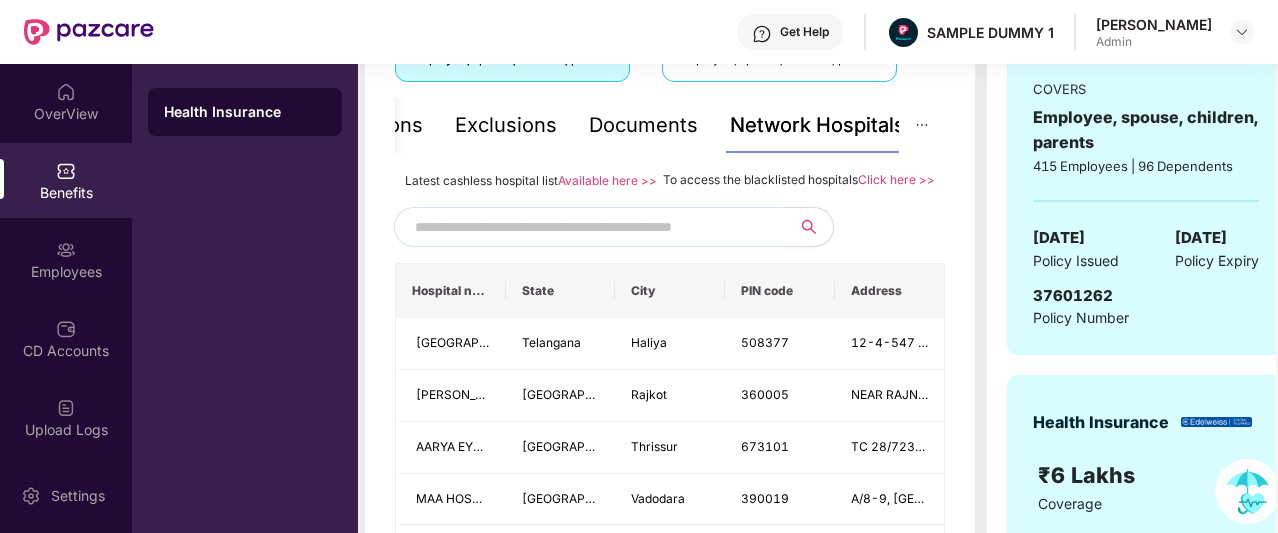 scroll, scrollTop: 441, scrollLeft: 0, axis: vertical 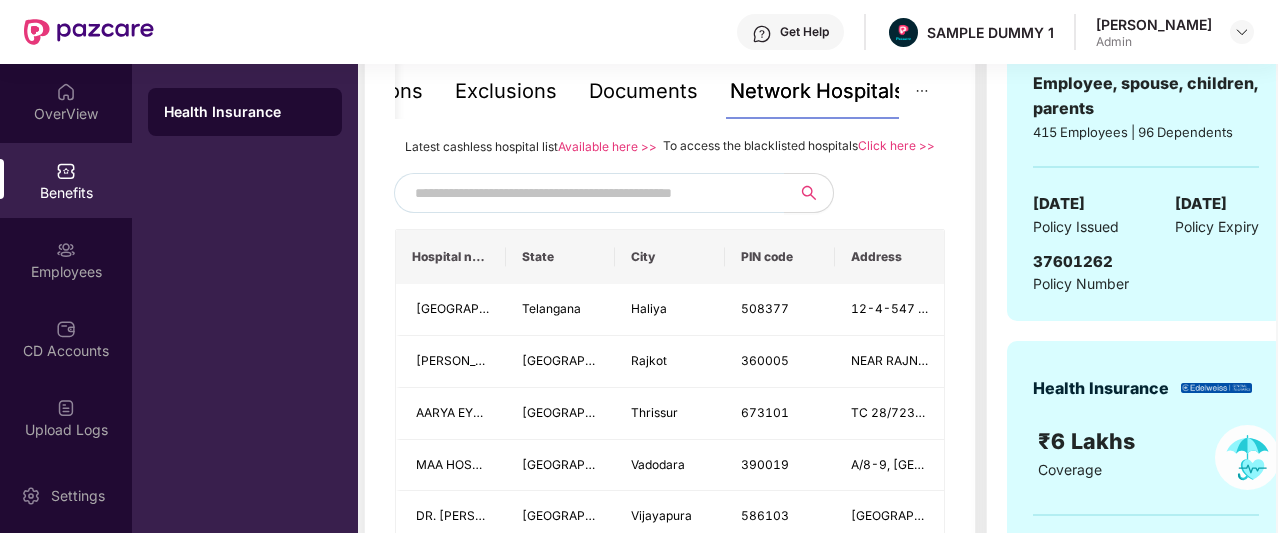 click at bounding box center [586, 193] 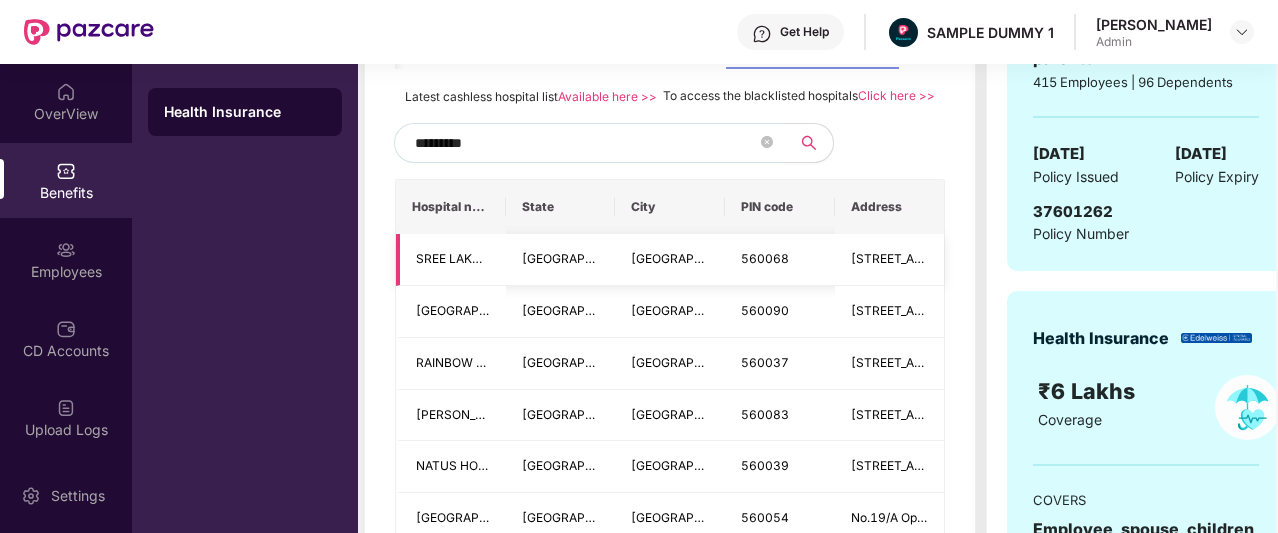 scroll, scrollTop: 463, scrollLeft: 0, axis: vertical 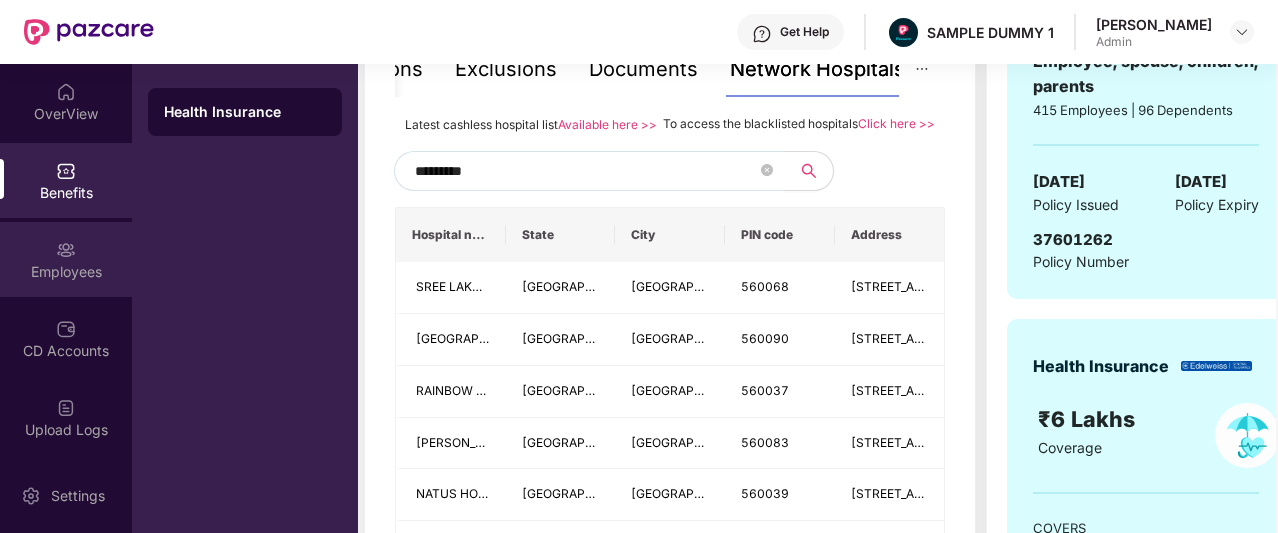 type on "*********" 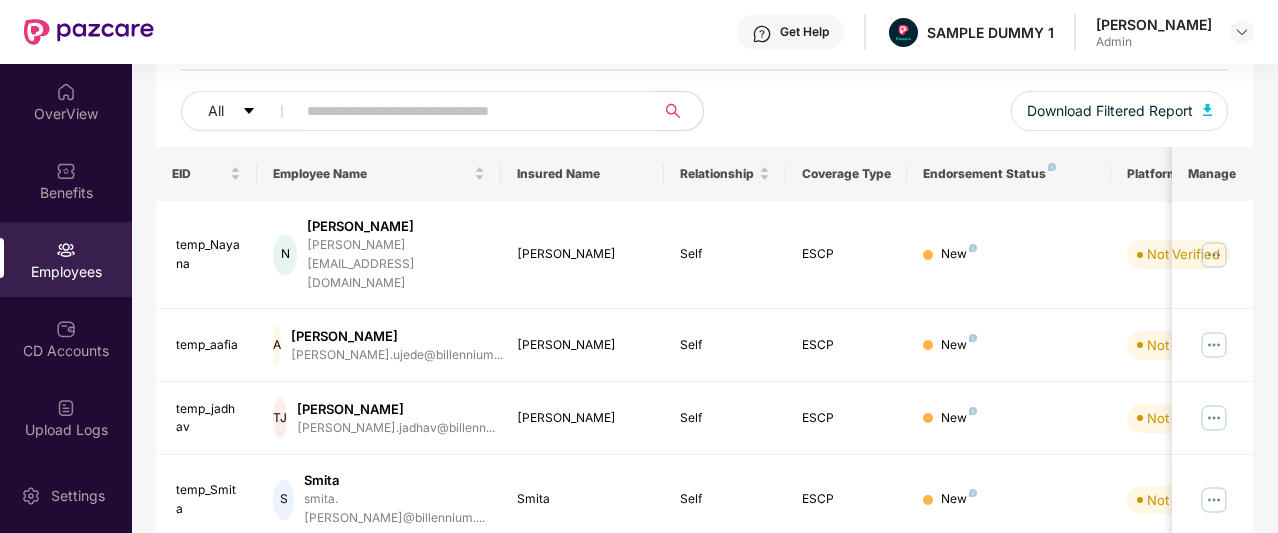 scroll, scrollTop: 0, scrollLeft: 0, axis: both 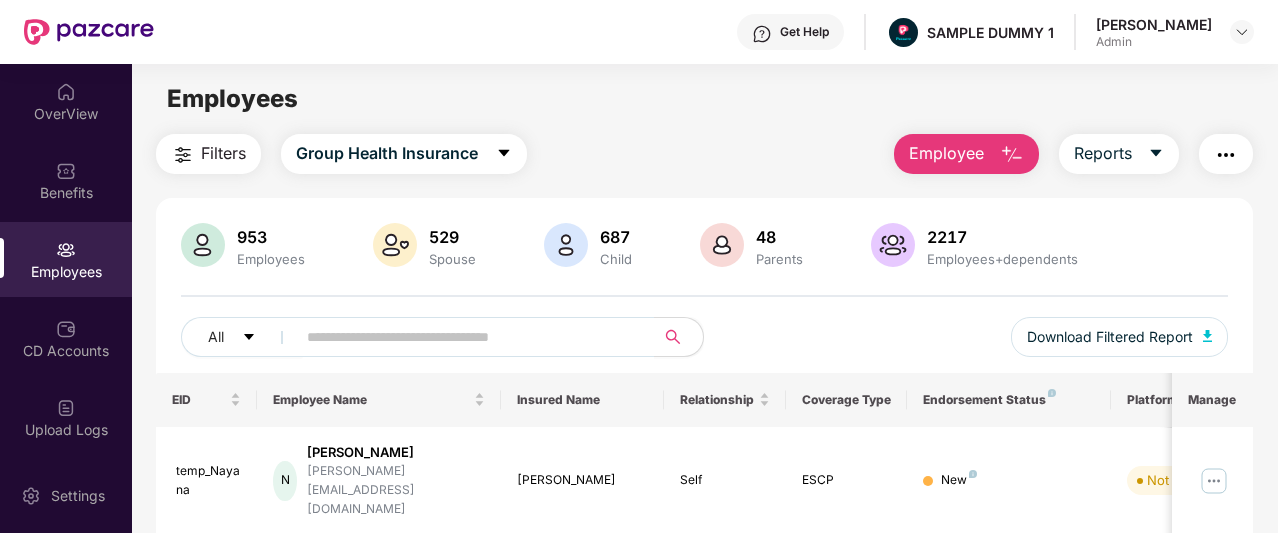 click at bounding box center [1012, 155] 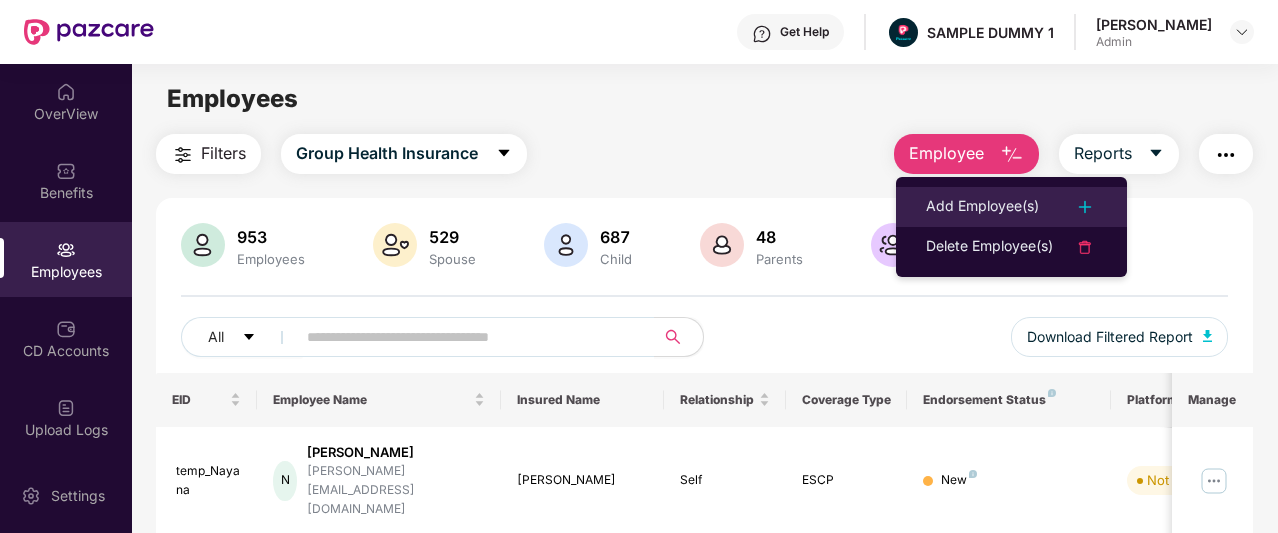 click on "Add Employee(s)" at bounding box center [982, 207] 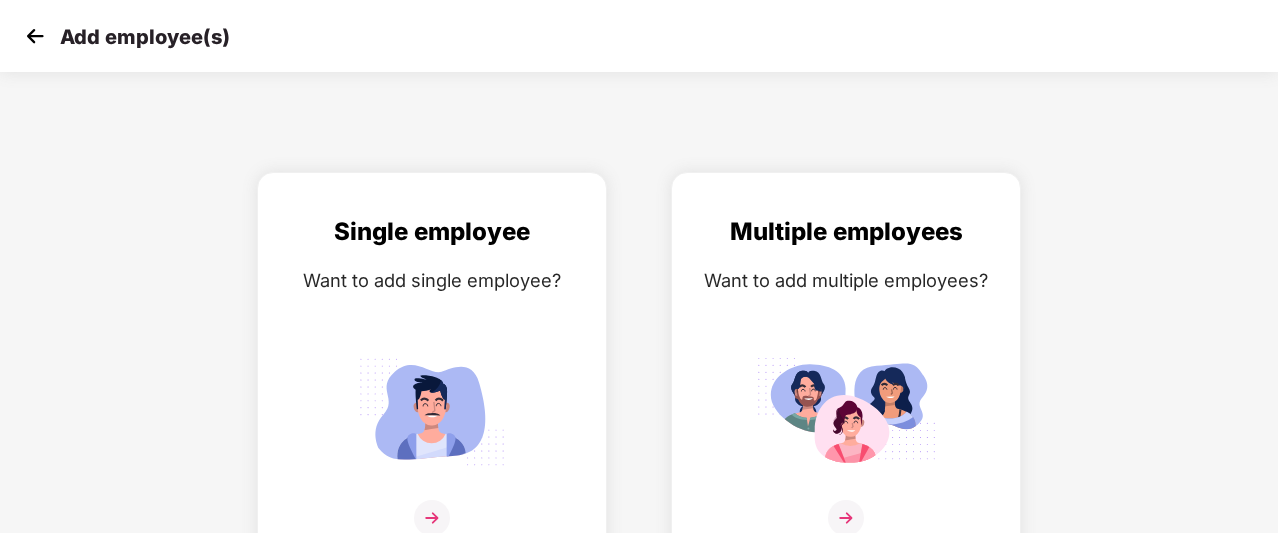 scroll, scrollTop: 32, scrollLeft: 0, axis: vertical 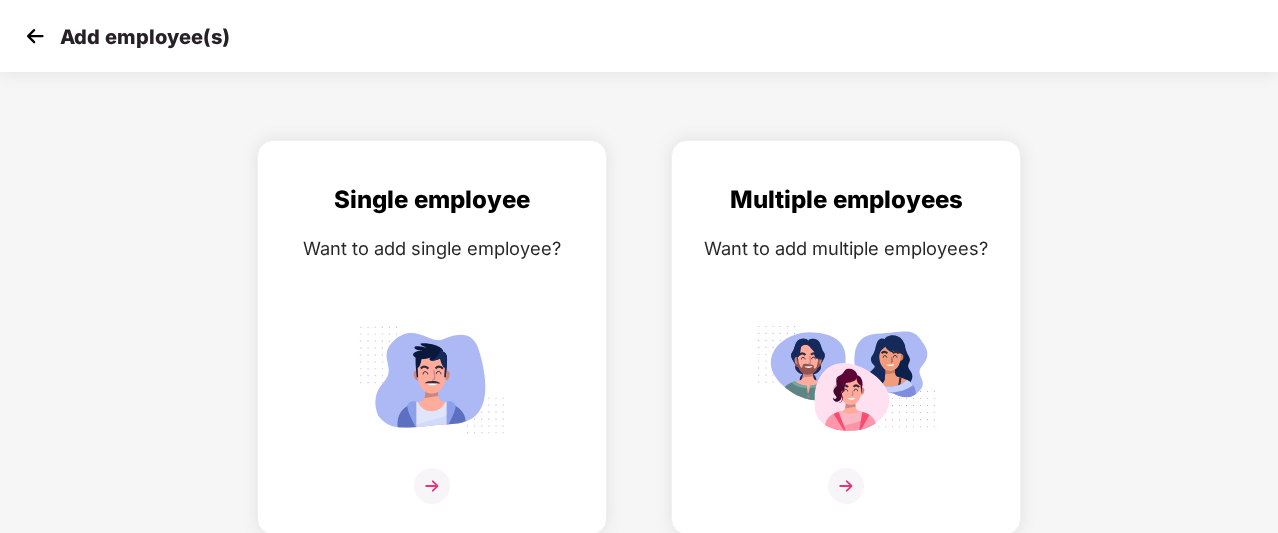 click at bounding box center (35, 36) 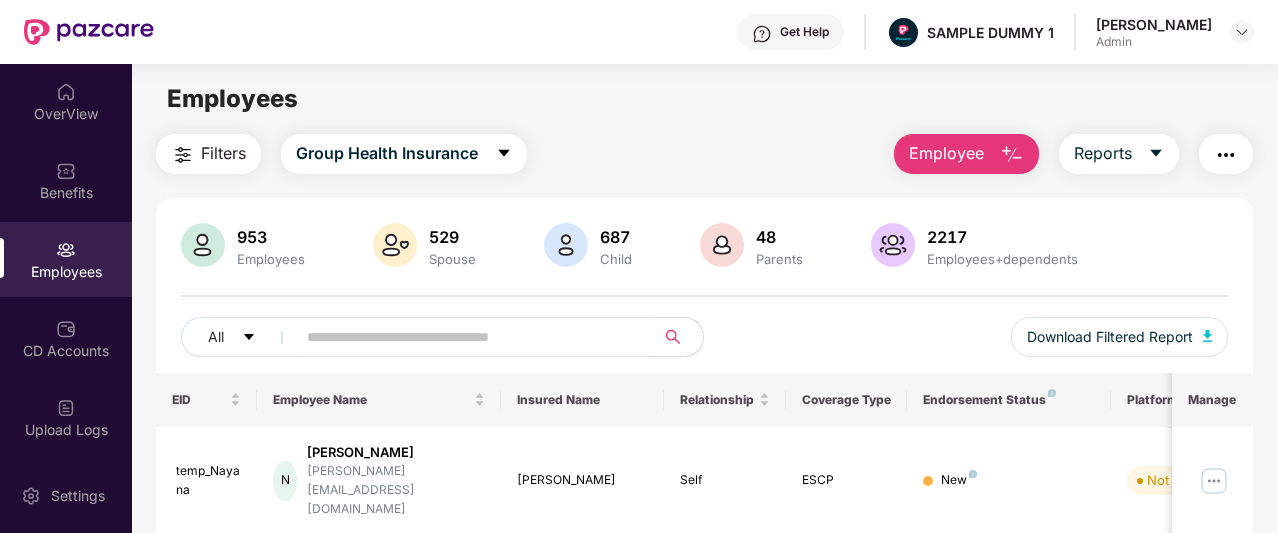 click on "Employee" at bounding box center (966, 154) 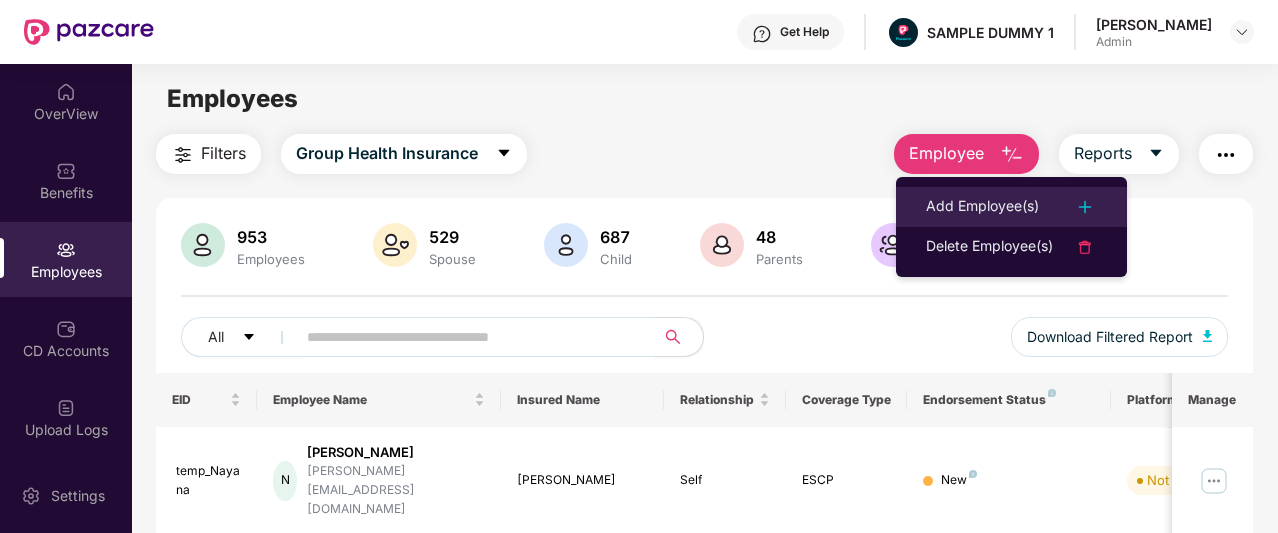 click on "Add Employee(s)" at bounding box center [1011, 207] 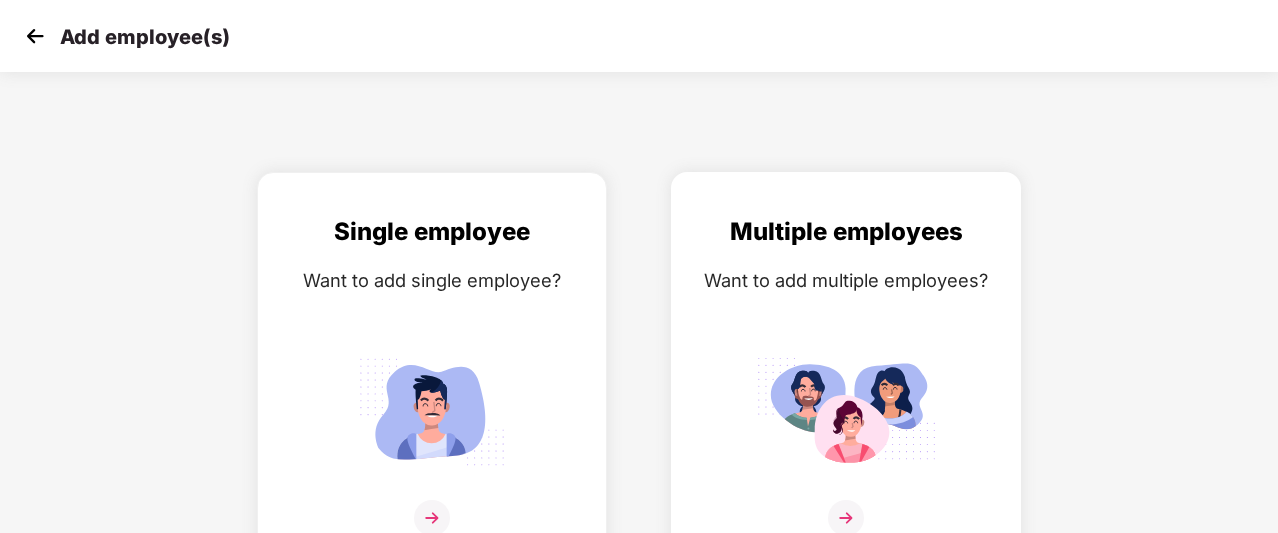 scroll, scrollTop: 32, scrollLeft: 0, axis: vertical 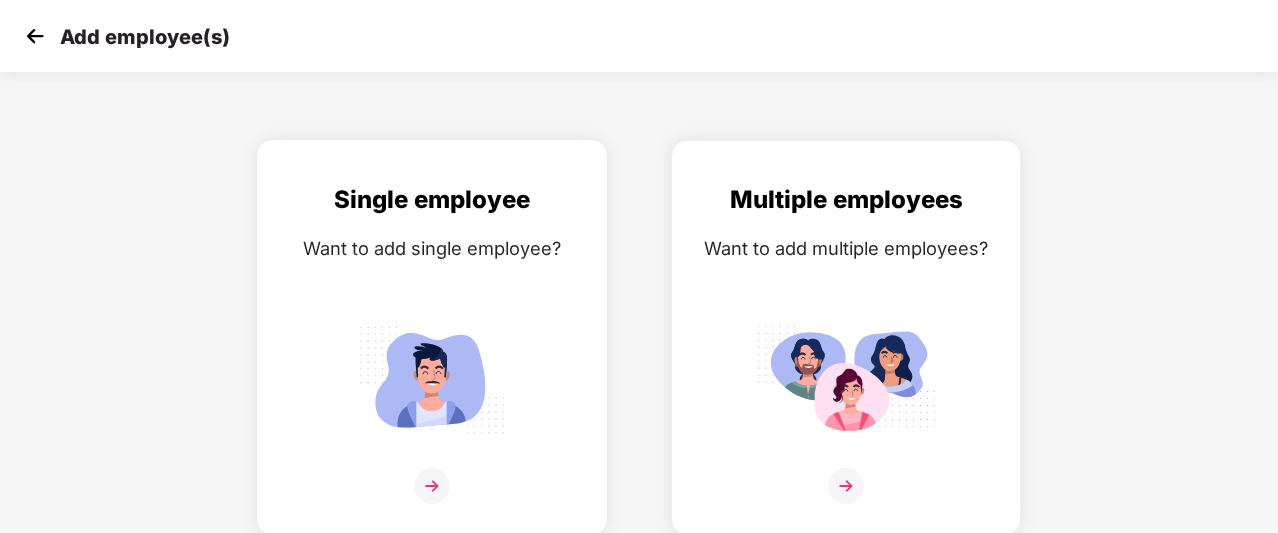 click at bounding box center (432, 486) 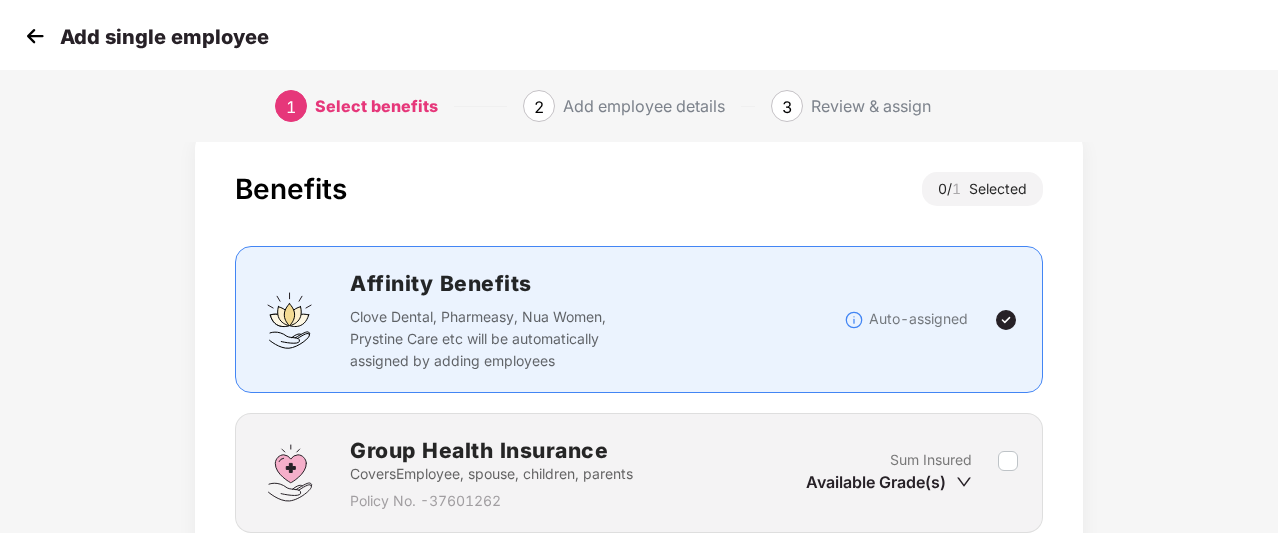 scroll, scrollTop: 204, scrollLeft: 0, axis: vertical 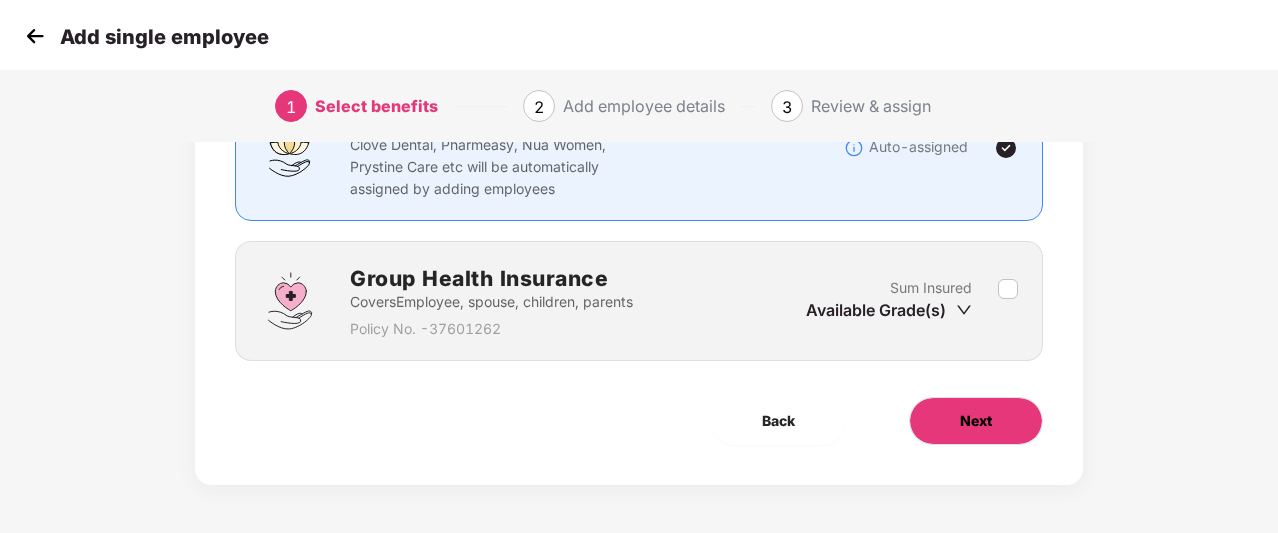 click on "Next" at bounding box center [976, 421] 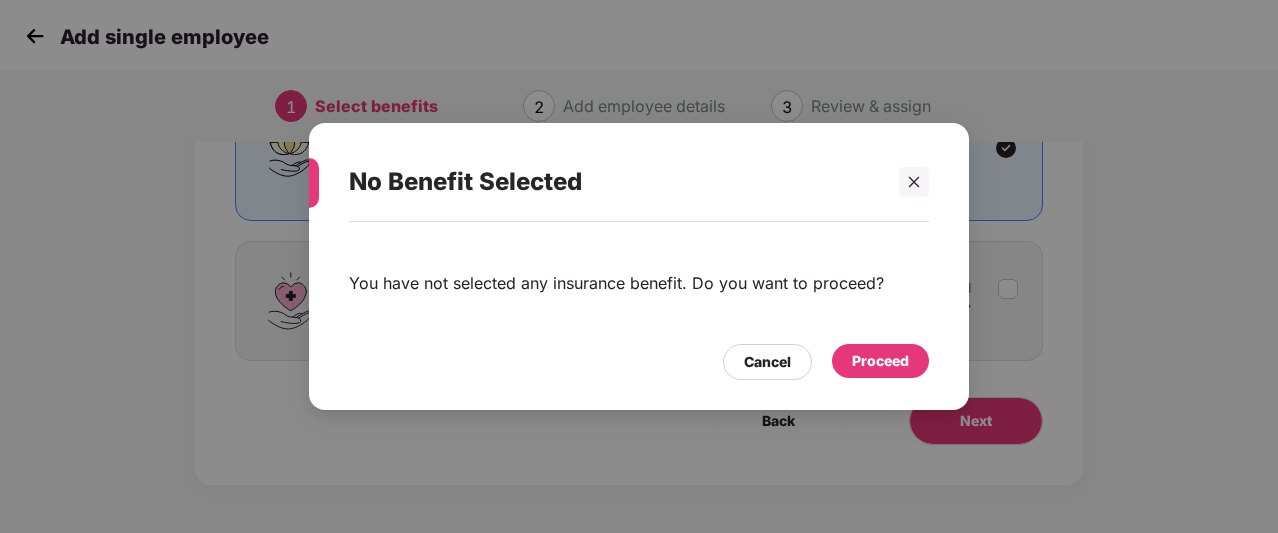 click on "Proceed" at bounding box center (880, 361) 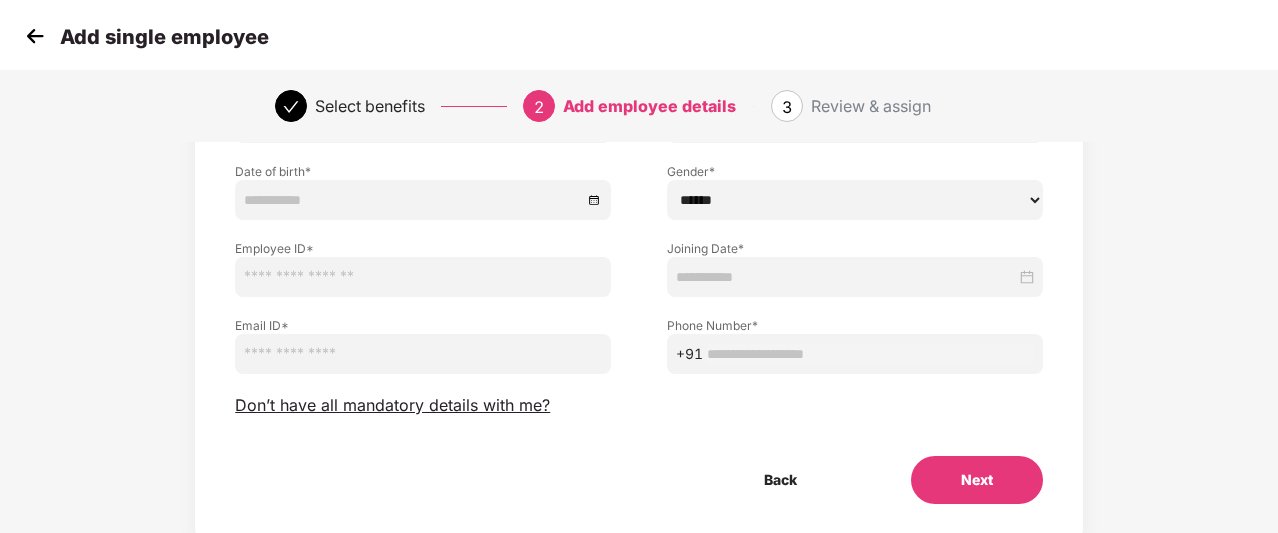 scroll, scrollTop: 208, scrollLeft: 0, axis: vertical 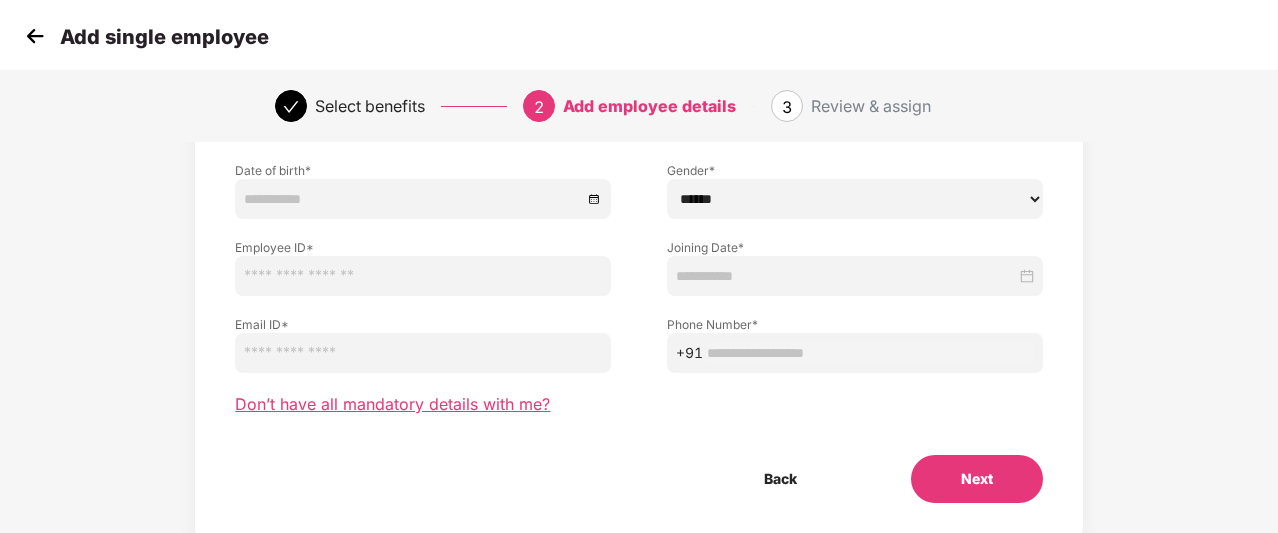click on "Don’t have all mandatory details with me?" at bounding box center (392, 404) 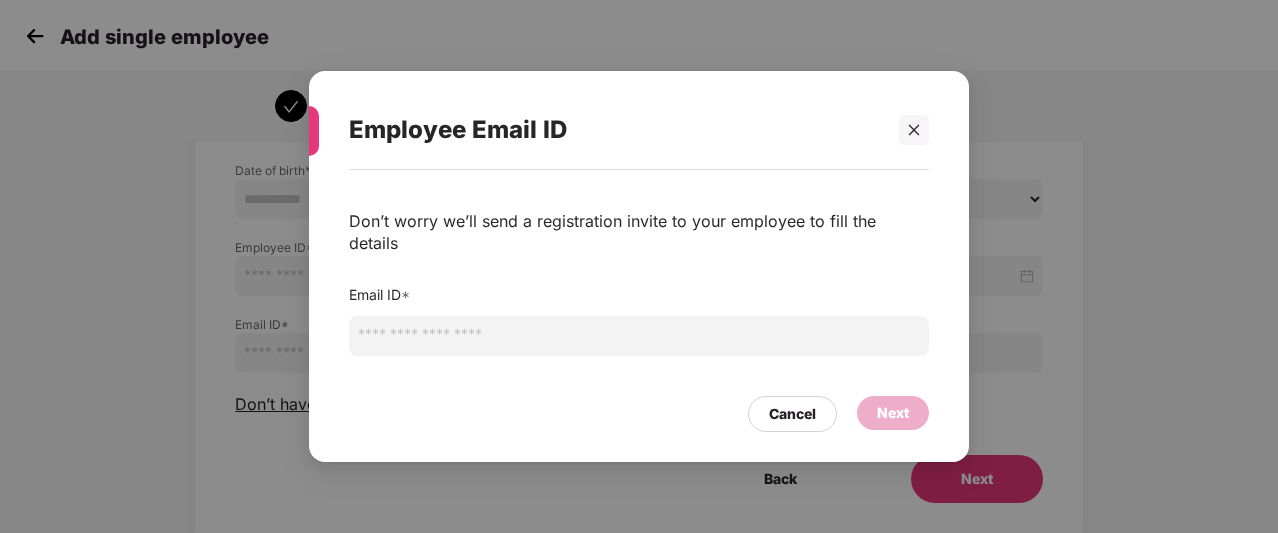click at bounding box center [639, 336] 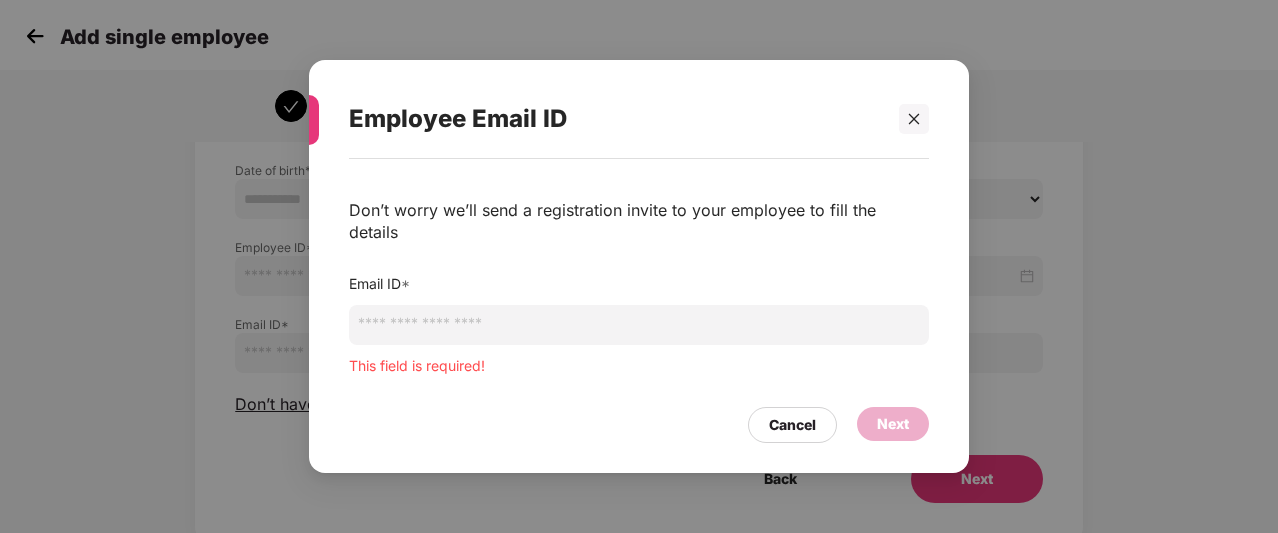 click on "Cancel Next" at bounding box center (639, 420) 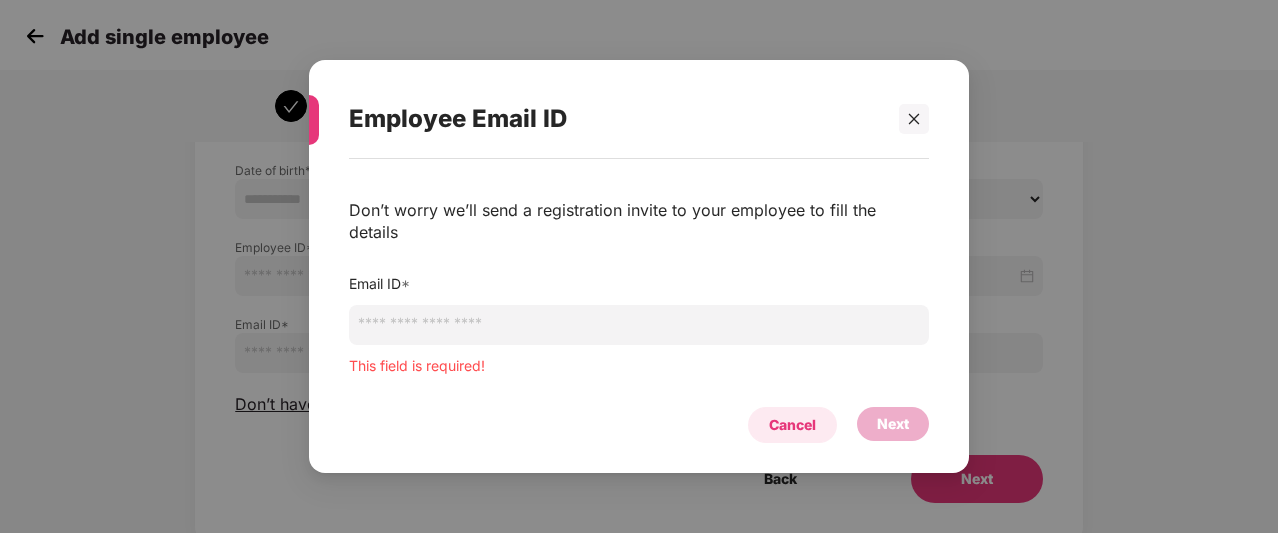 click on "Cancel" at bounding box center (792, 425) 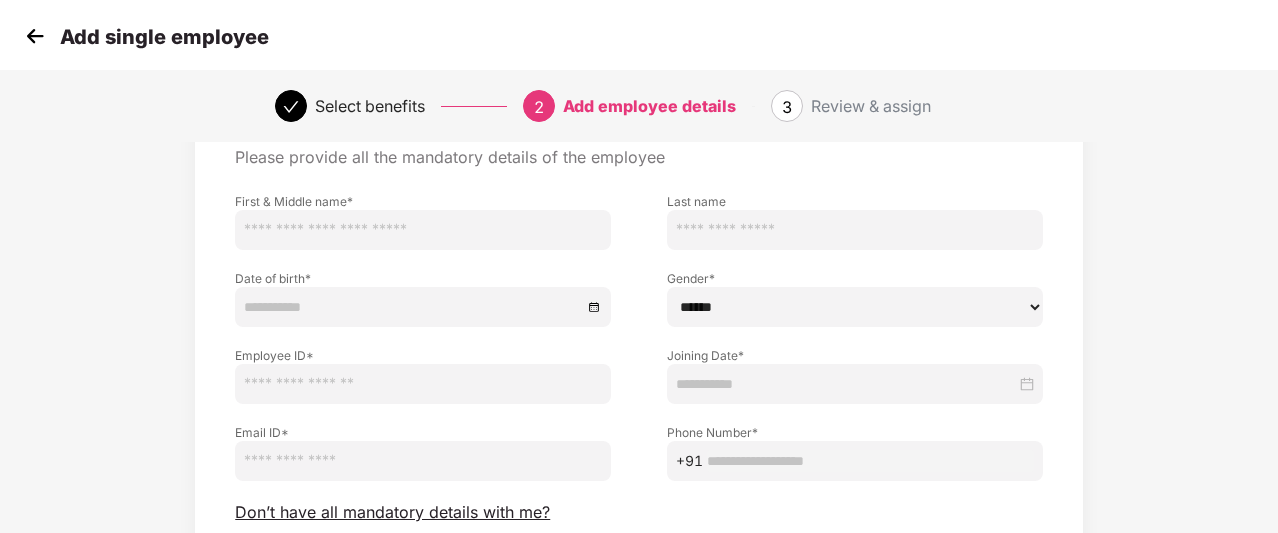 scroll, scrollTop: 0, scrollLeft: 0, axis: both 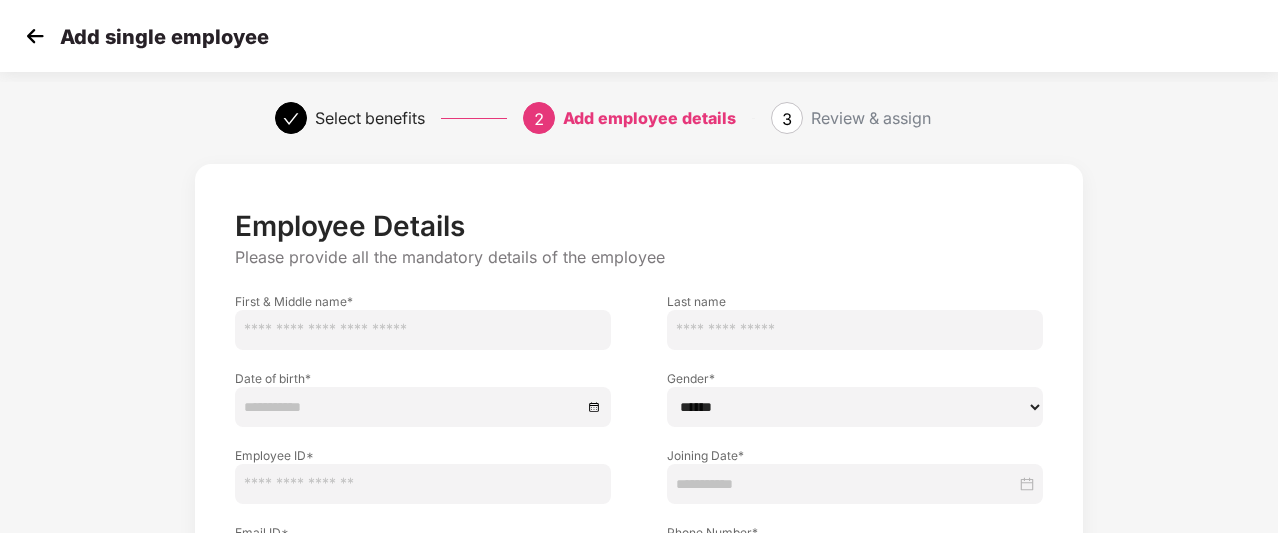 click at bounding box center (35, 36) 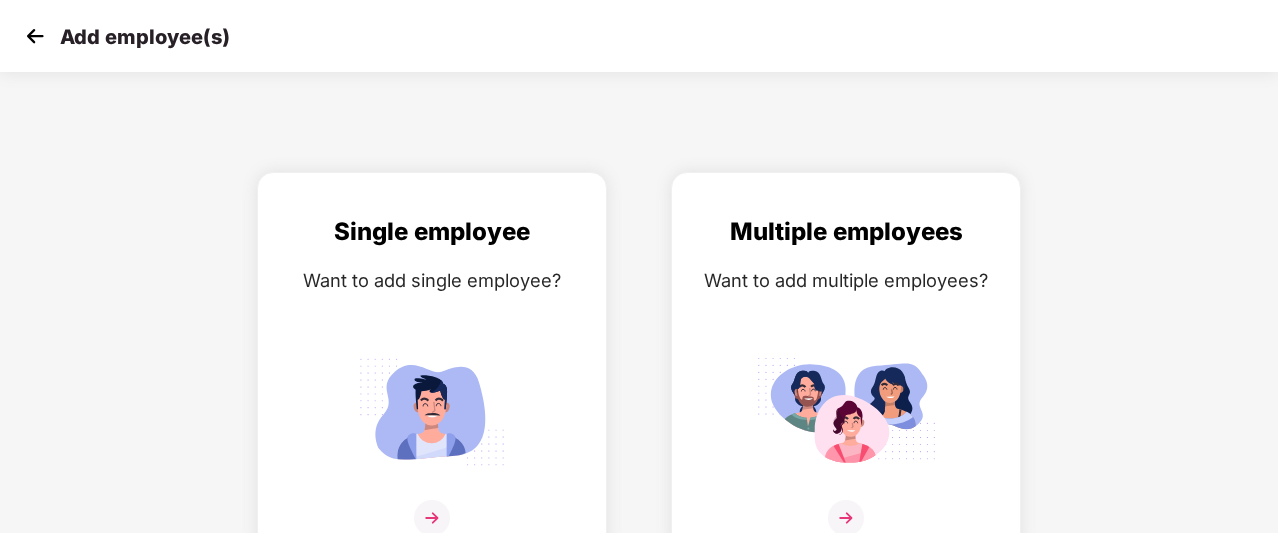 click at bounding box center [35, 36] 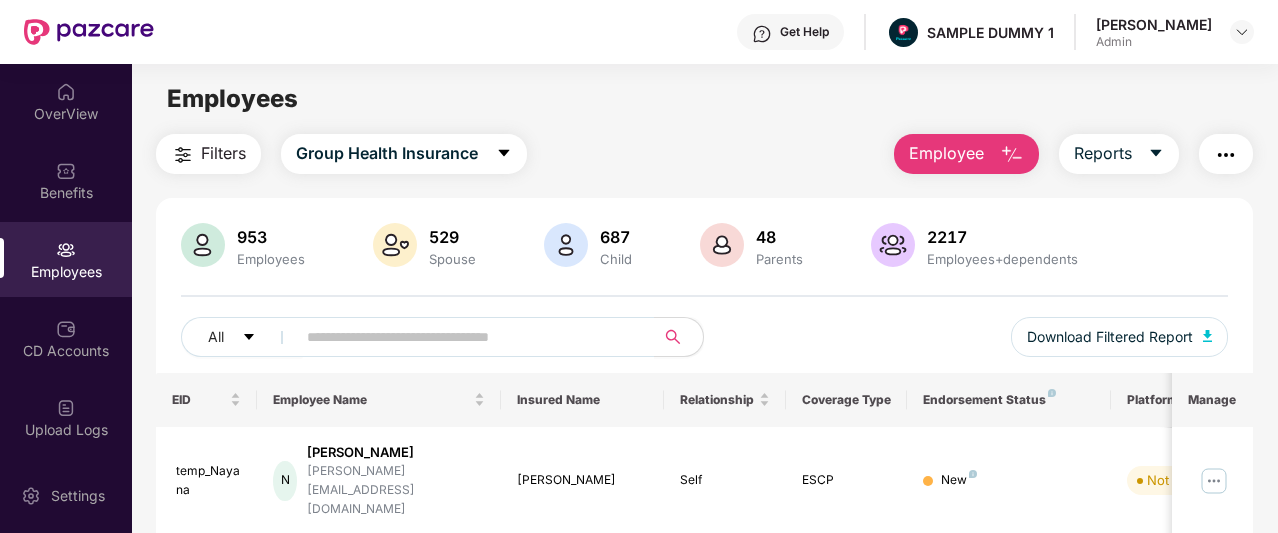 click on "Employee" at bounding box center [946, 153] 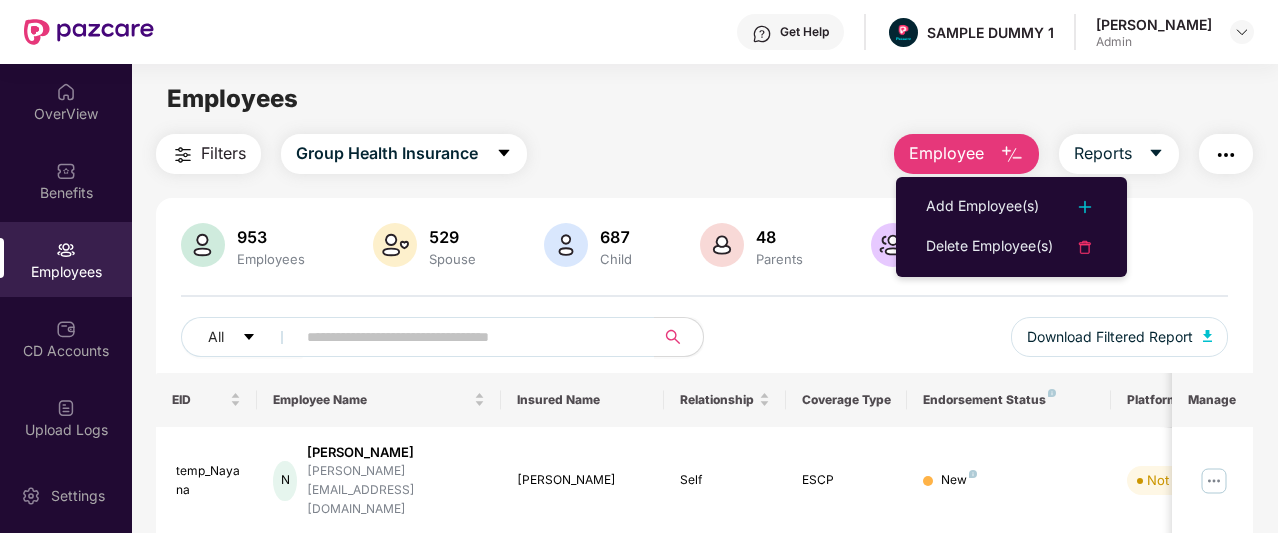 click on "Employees" at bounding box center (704, 99) 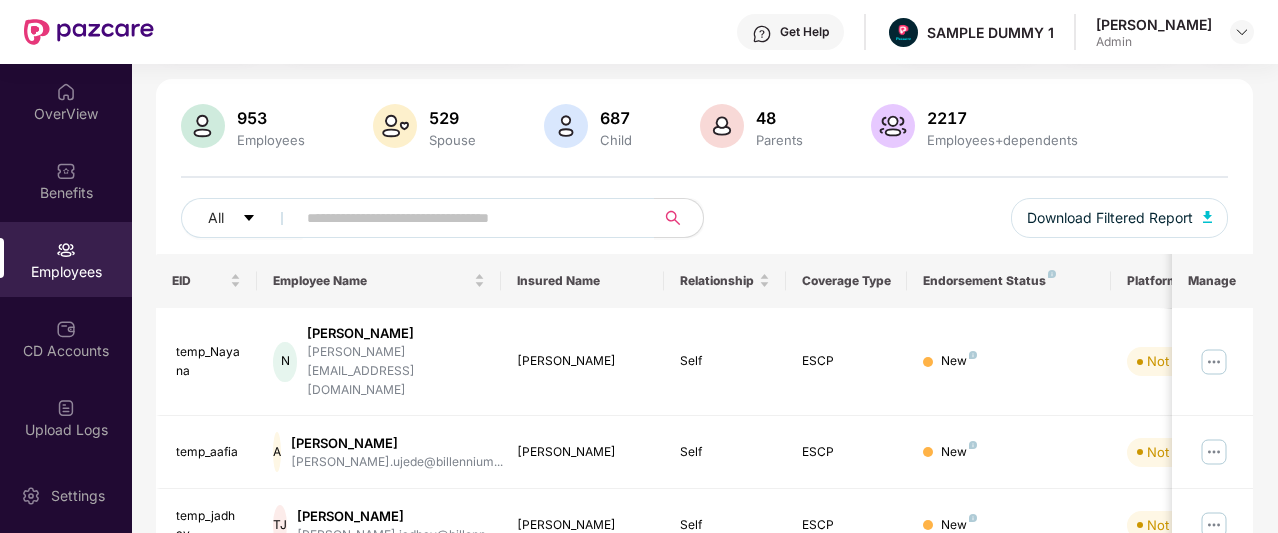 scroll, scrollTop: 120, scrollLeft: 0, axis: vertical 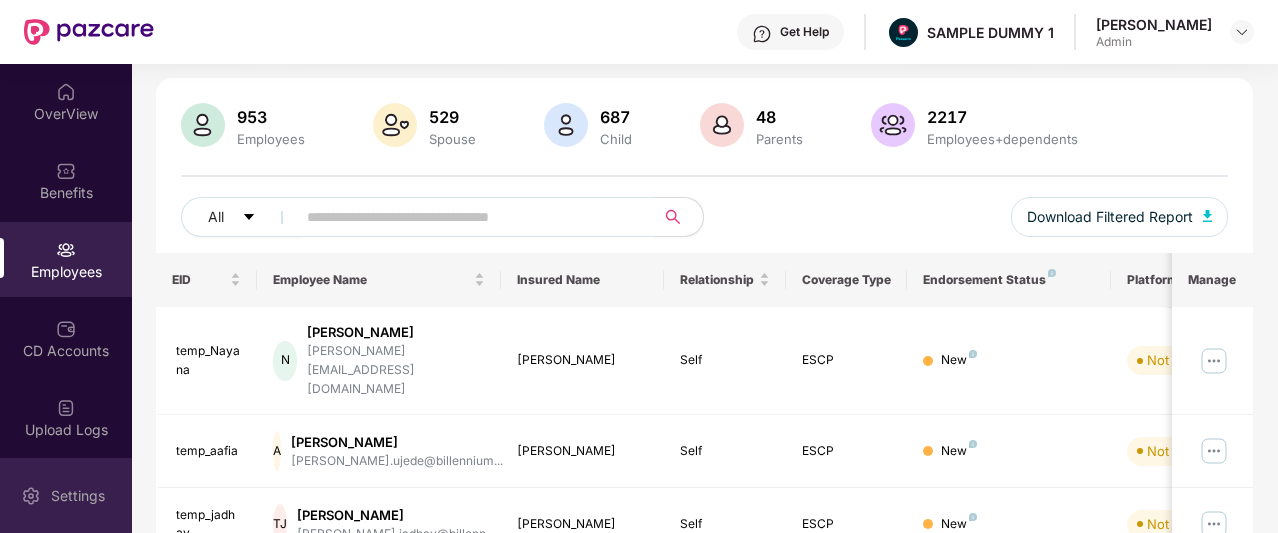 click on "Settings" at bounding box center [66, 495] 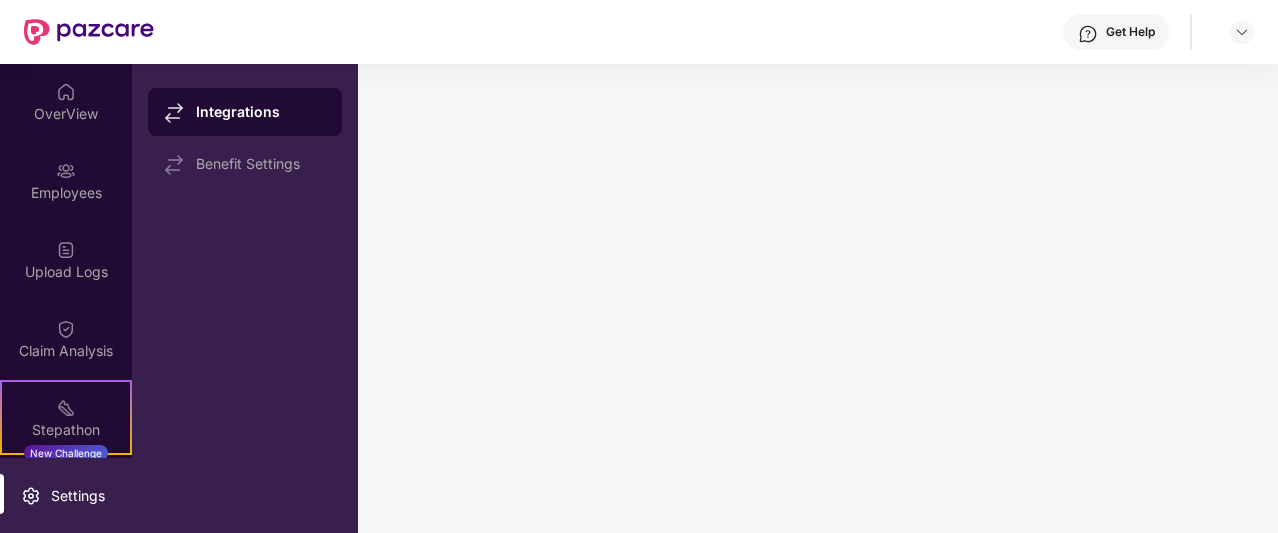 scroll, scrollTop: 0, scrollLeft: 0, axis: both 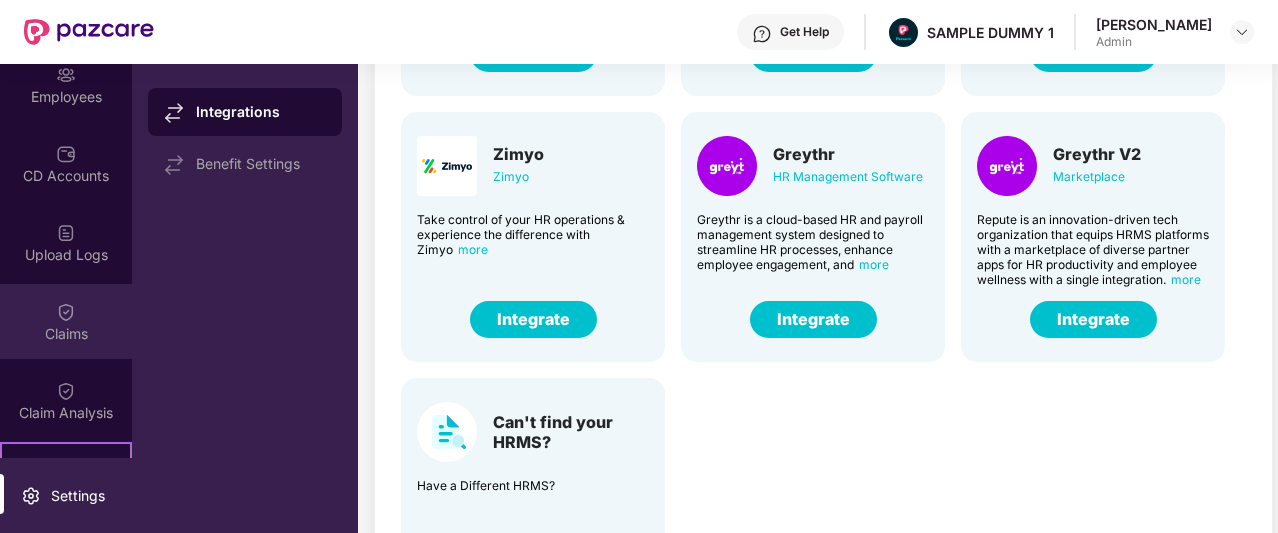 click on "Claims" at bounding box center [66, 321] 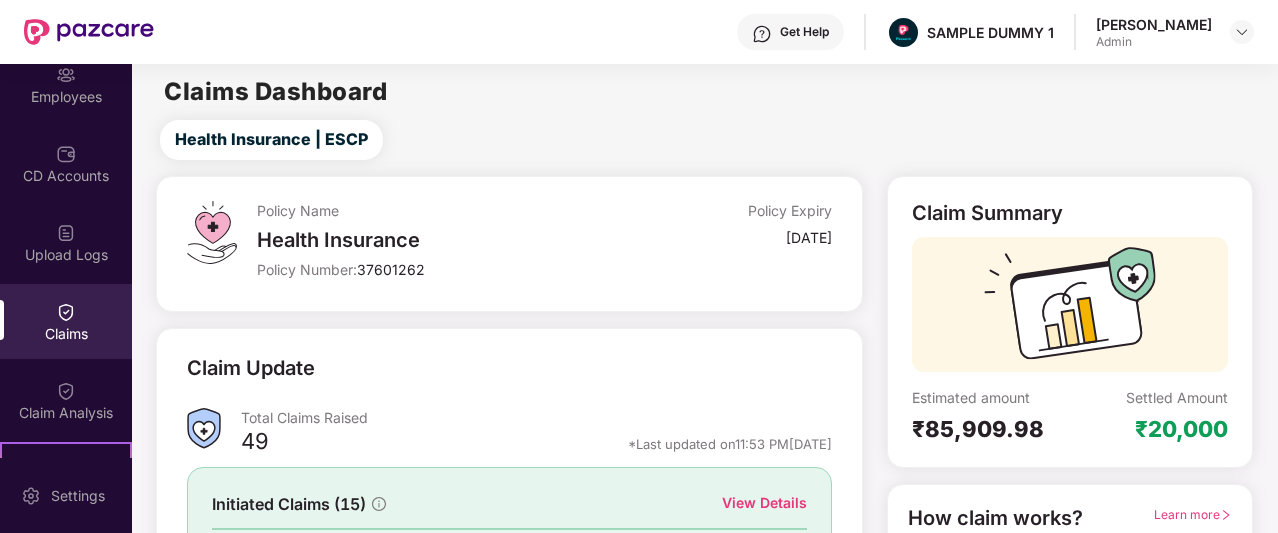 scroll, scrollTop: 248, scrollLeft: 0, axis: vertical 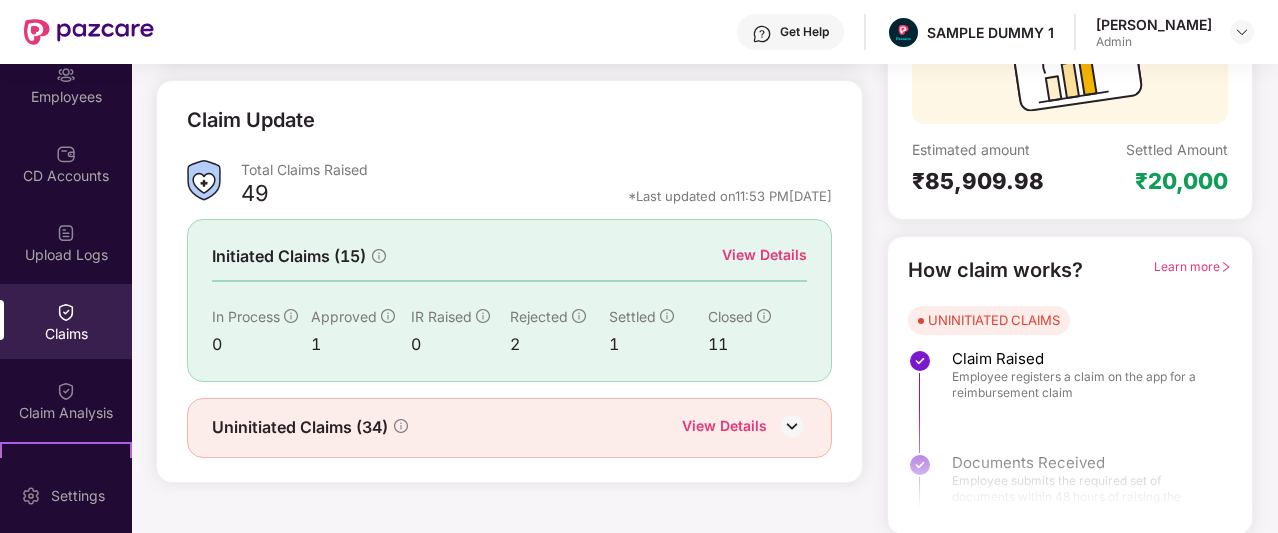 click on "View Details" at bounding box center (764, 255) 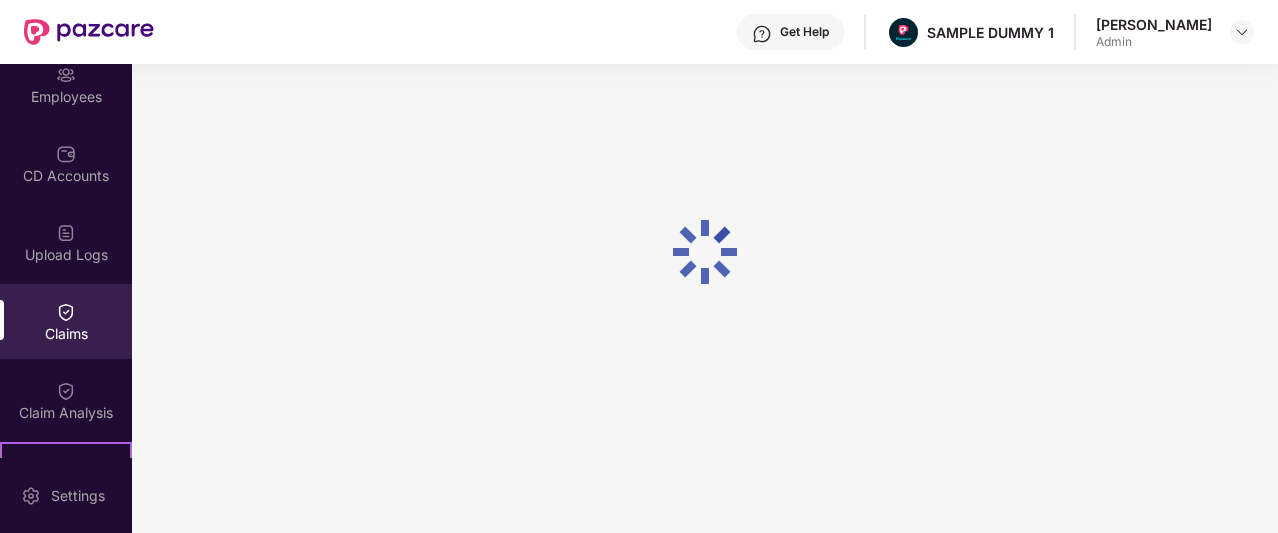 scroll, scrollTop: 86, scrollLeft: 0, axis: vertical 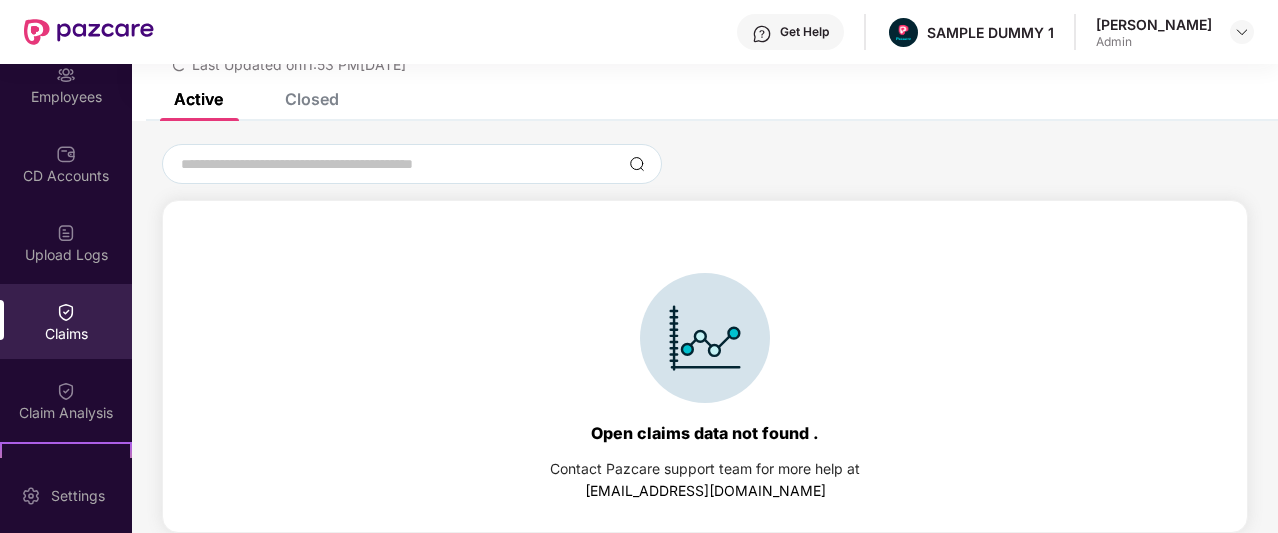 click on "List of Initiated Claims Last Updated on  11:53 PM[DATE]" at bounding box center (705, 35) 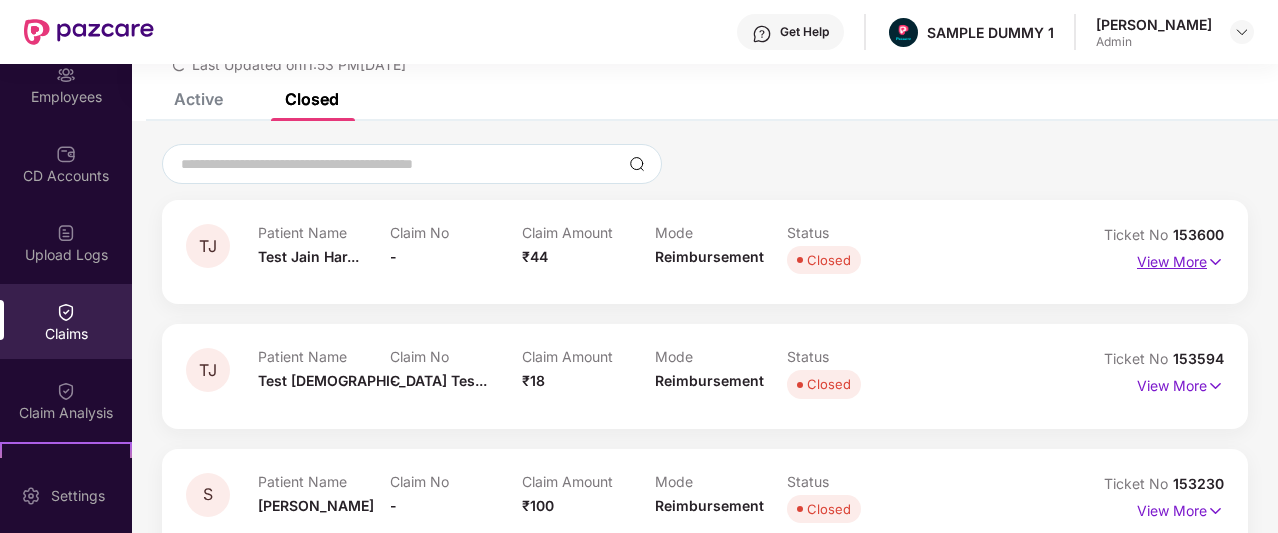 click at bounding box center [1215, 262] 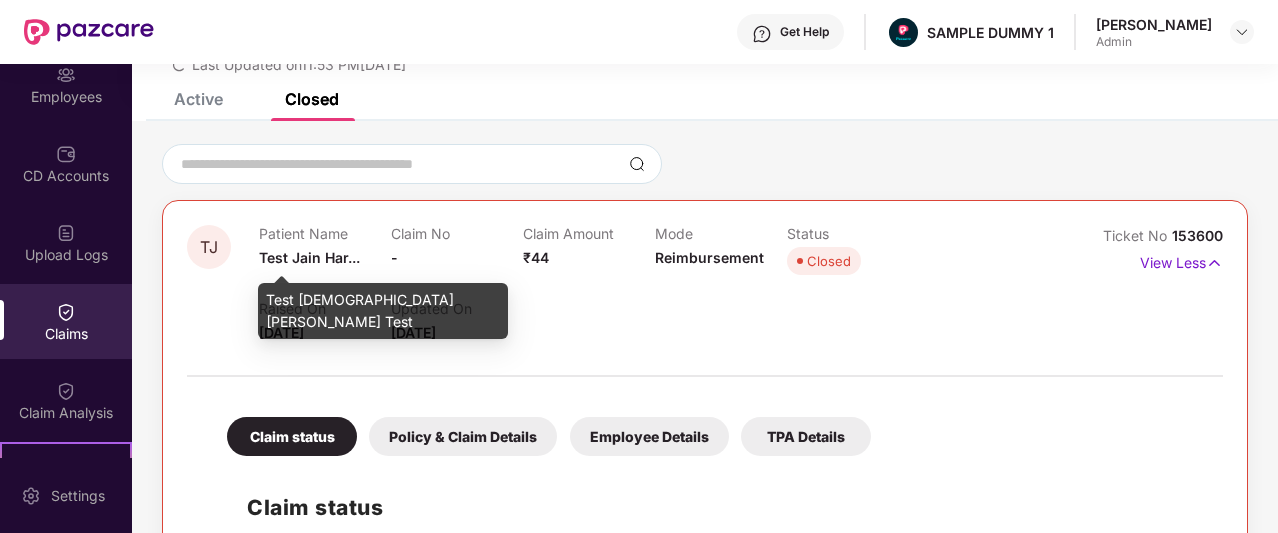 click on "Test Jain Har..." at bounding box center (309, 257) 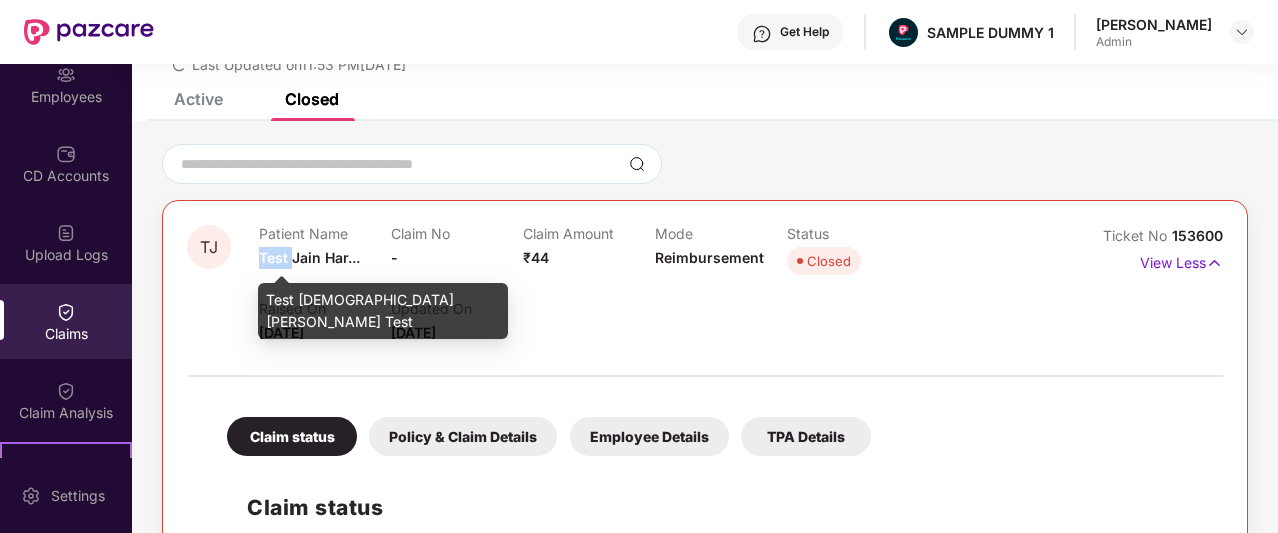 click on "Test Jain Har..." at bounding box center [309, 257] 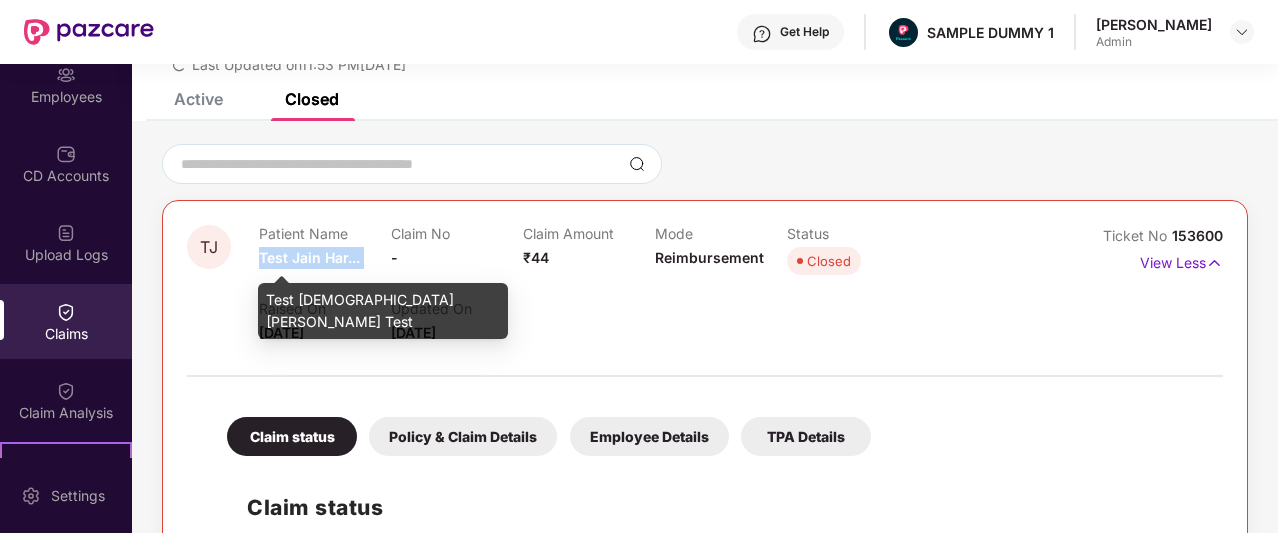 click on "Test Jain Har..." at bounding box center (309, 257) 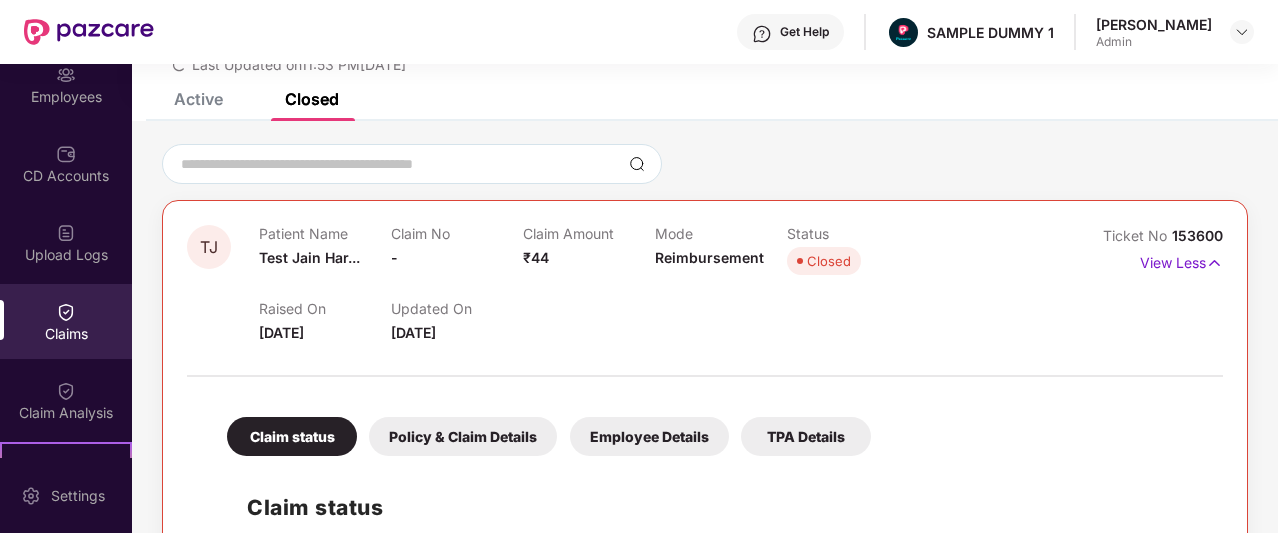 click on "₹44" at bounding box center [536, 257] 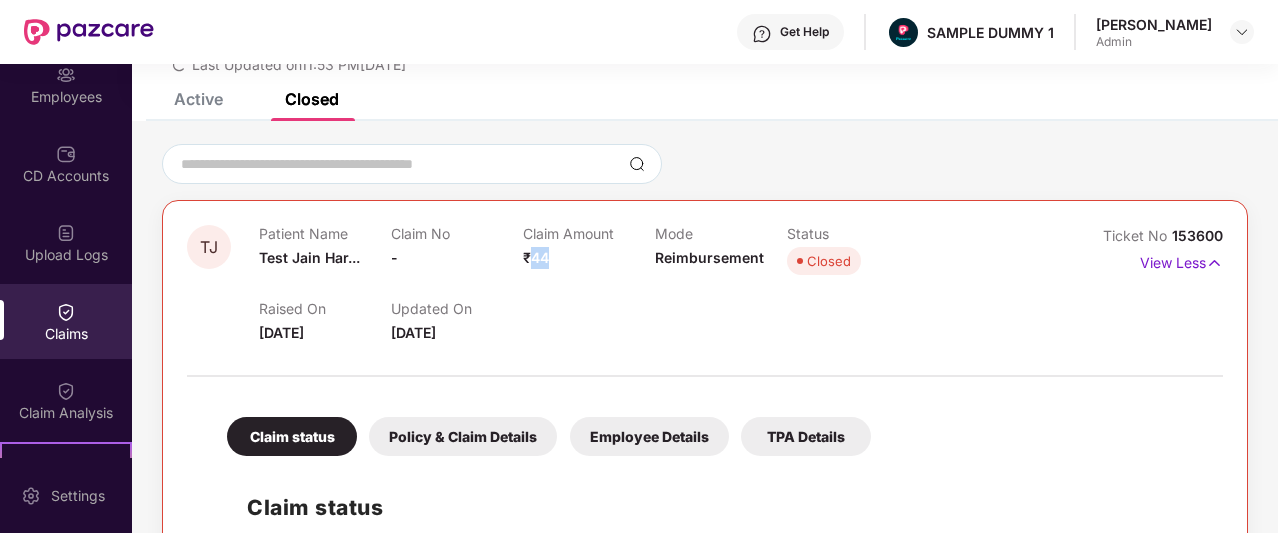 click on "₹44" at bounding box center [536, 257] 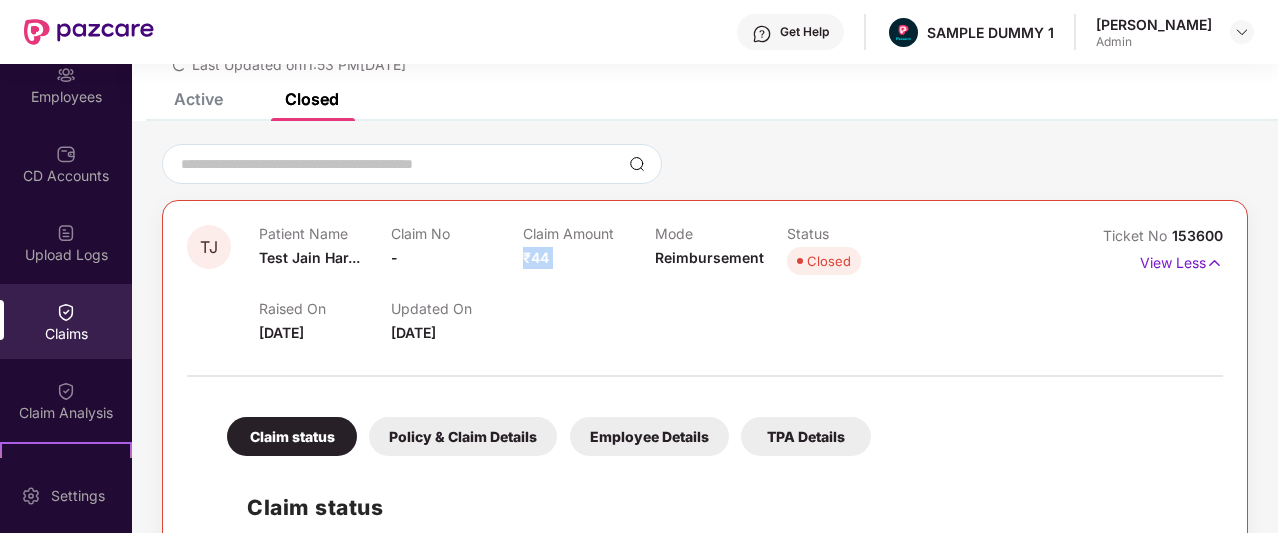 click on "₹44" at bounding box center [536, 257] 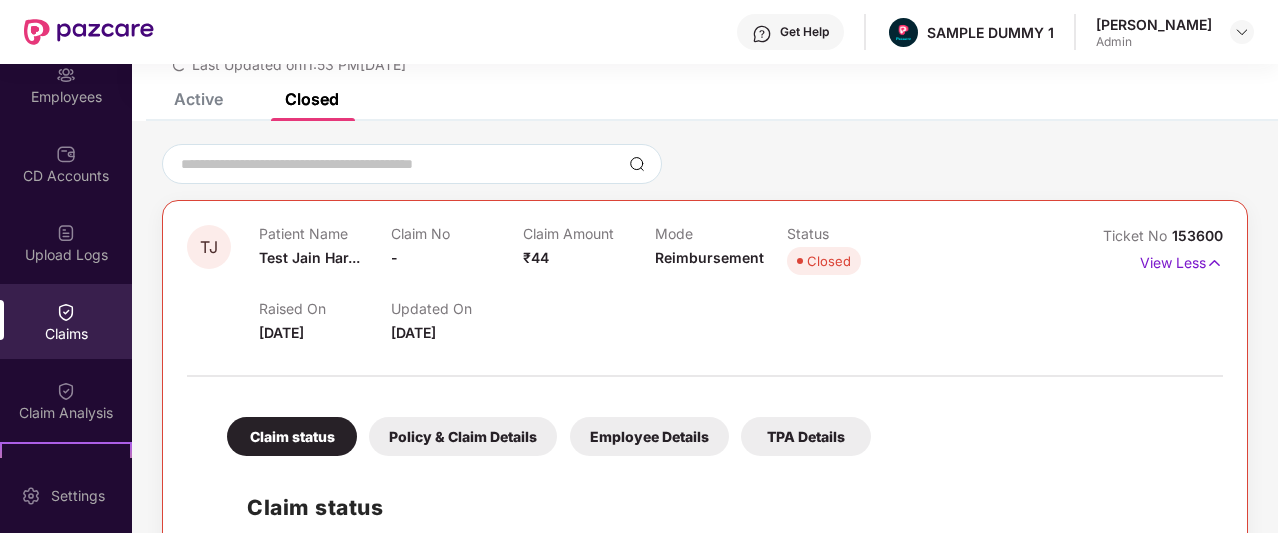 click on "Reimbursement" at bounding box center [709, 257] 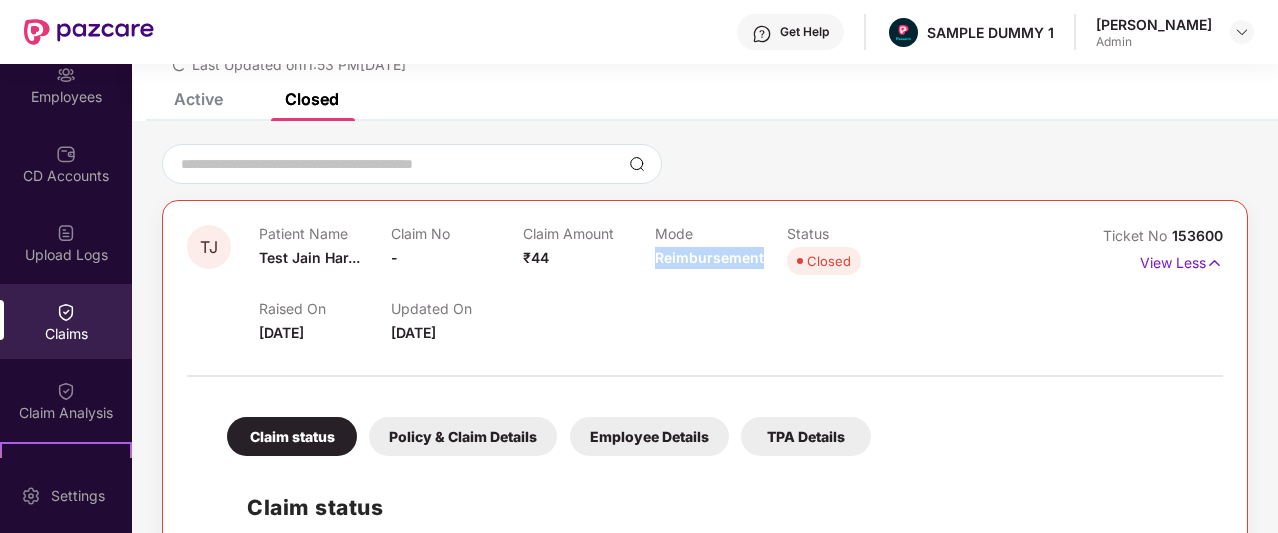 click on "Reimbursement" at bounding box center (709, 257) 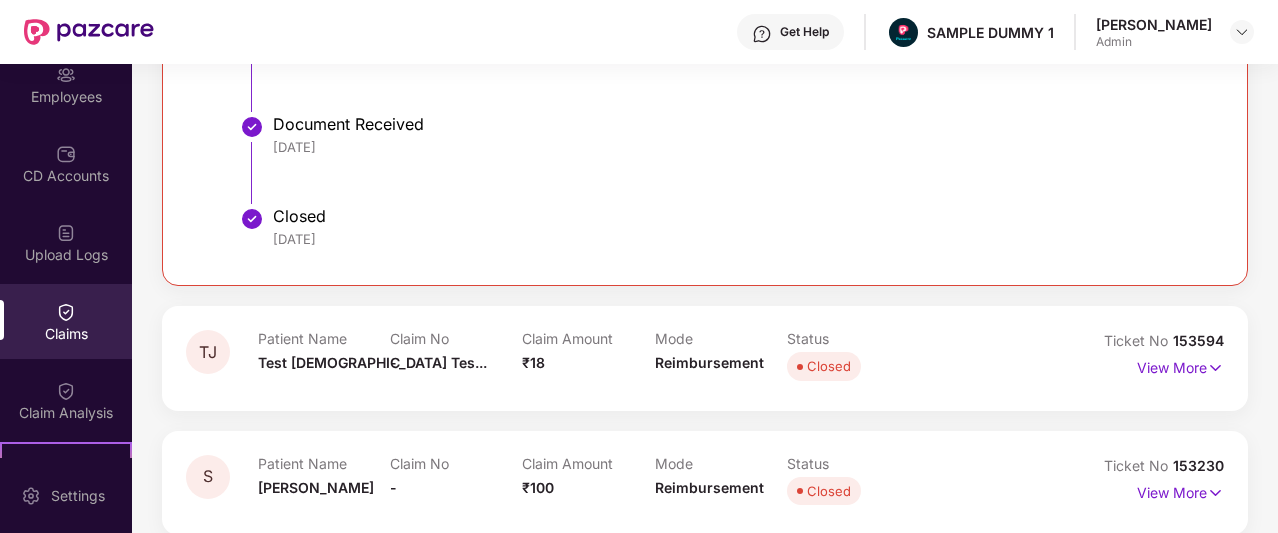 scroll, scrollTop: 607, scrollLeft: 0, axis: vertical 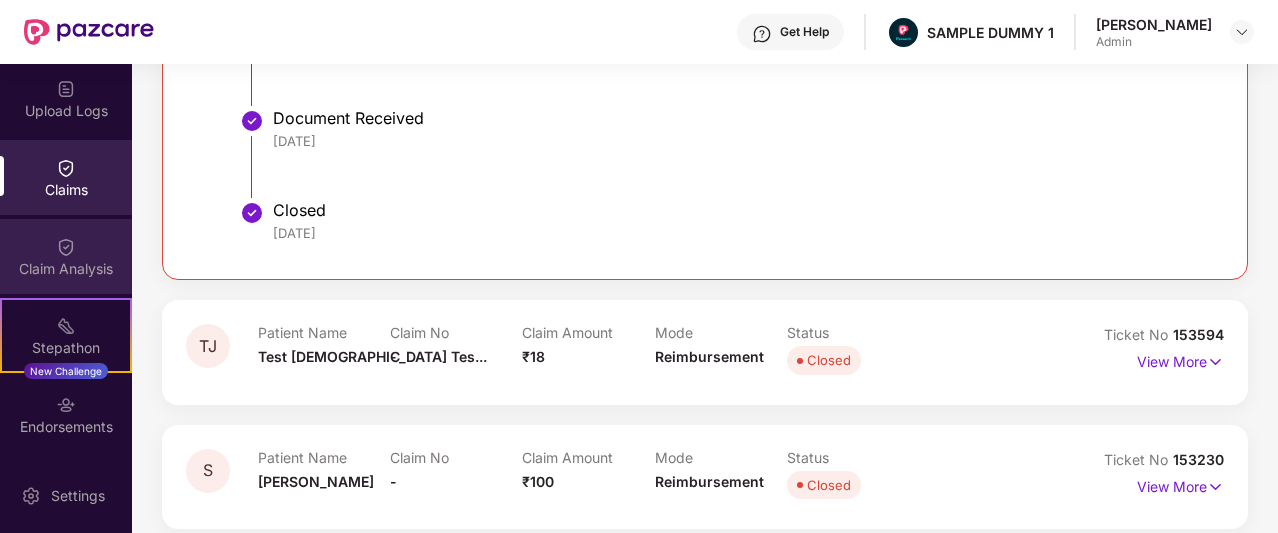 click on "Claim Analysis" at bounding box center (66, 269) 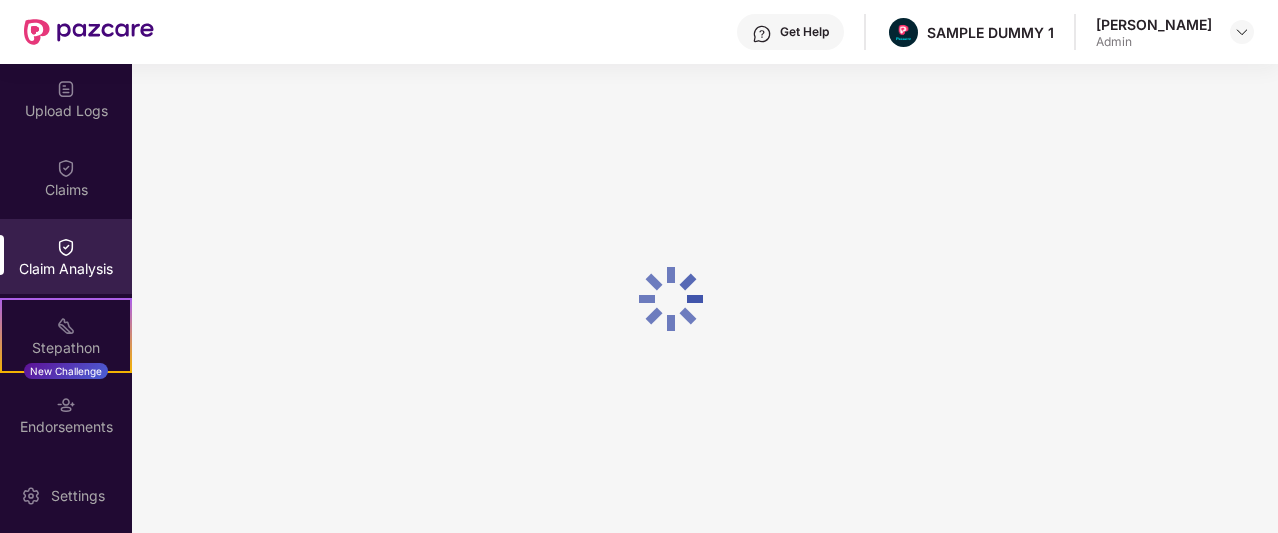 scroll, scrollTop: 0, scrollLeft: 0, axis: both 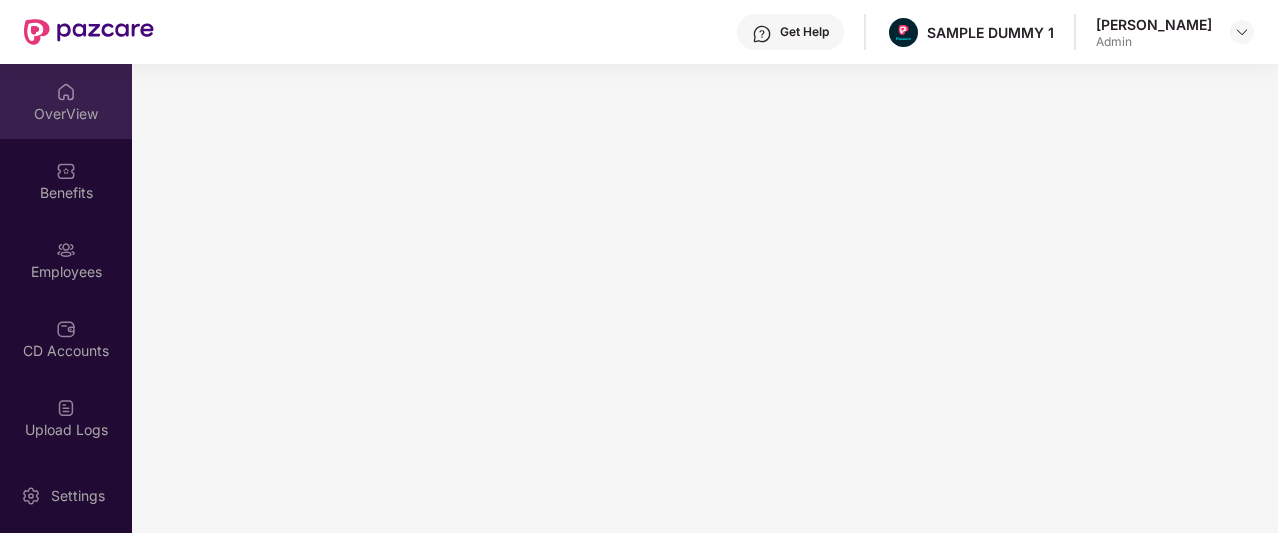 click on "OverView" at bounding box center [66, 114] 